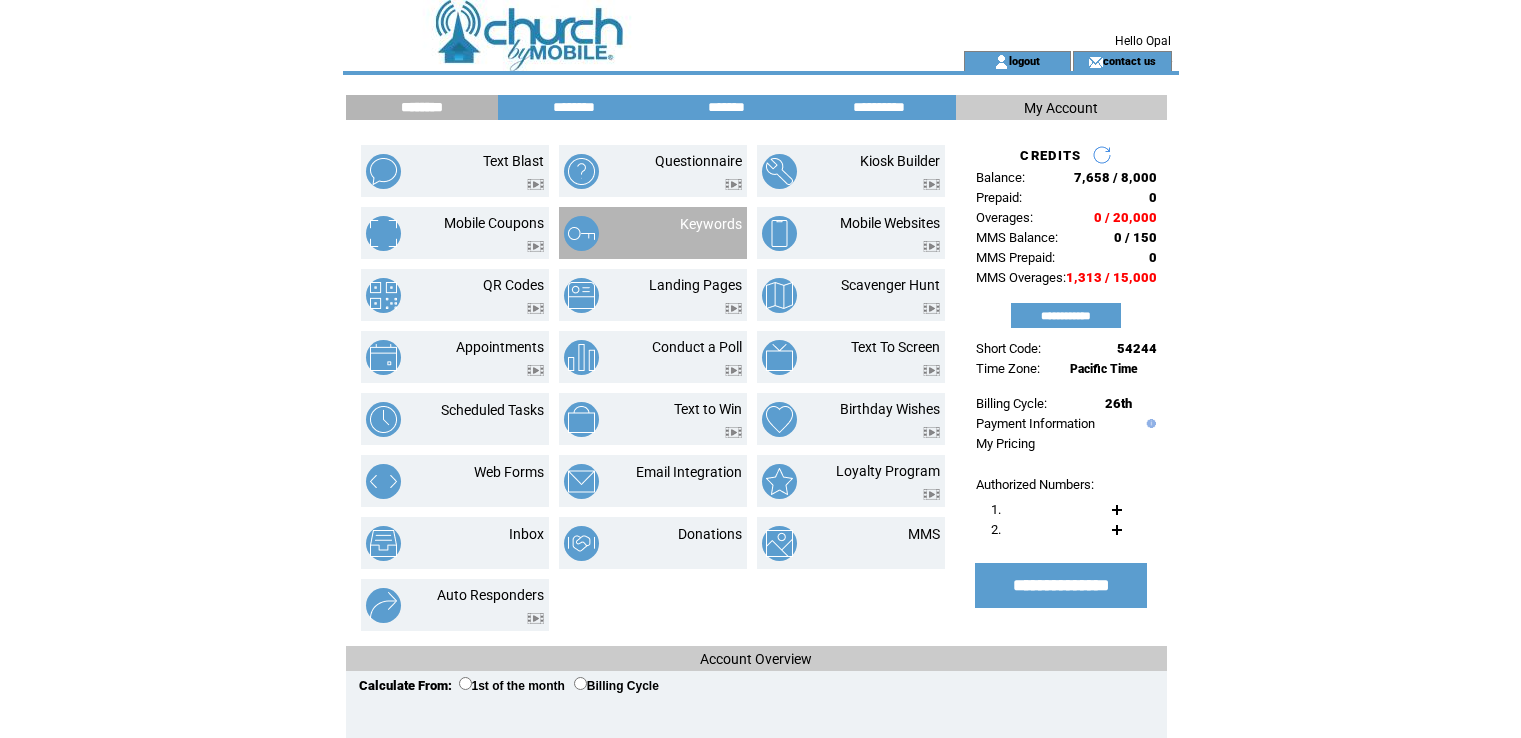 scroll, scrollTop: 0, scrollLeft: 0, axis: both 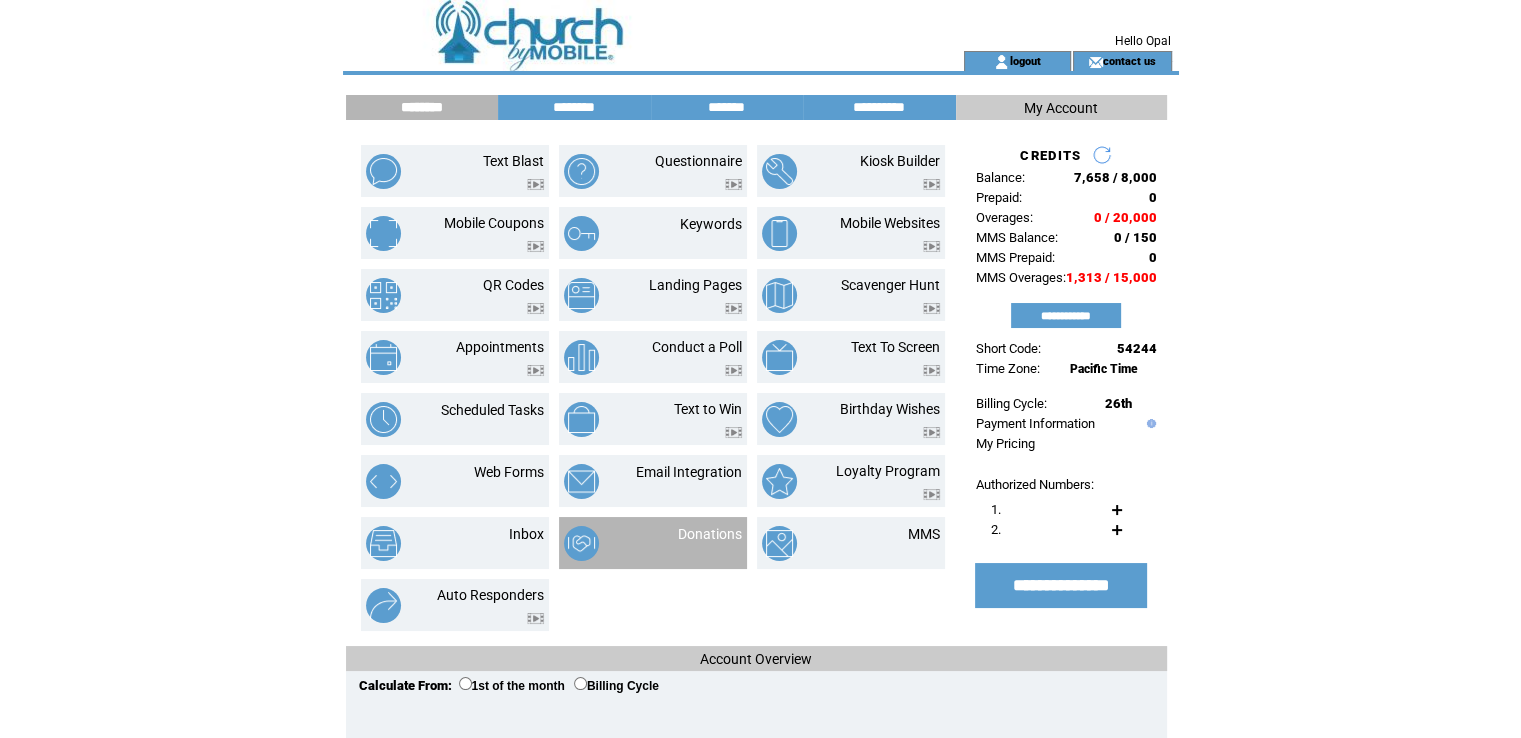 click on "Donations" at bounding box center (653, 543) 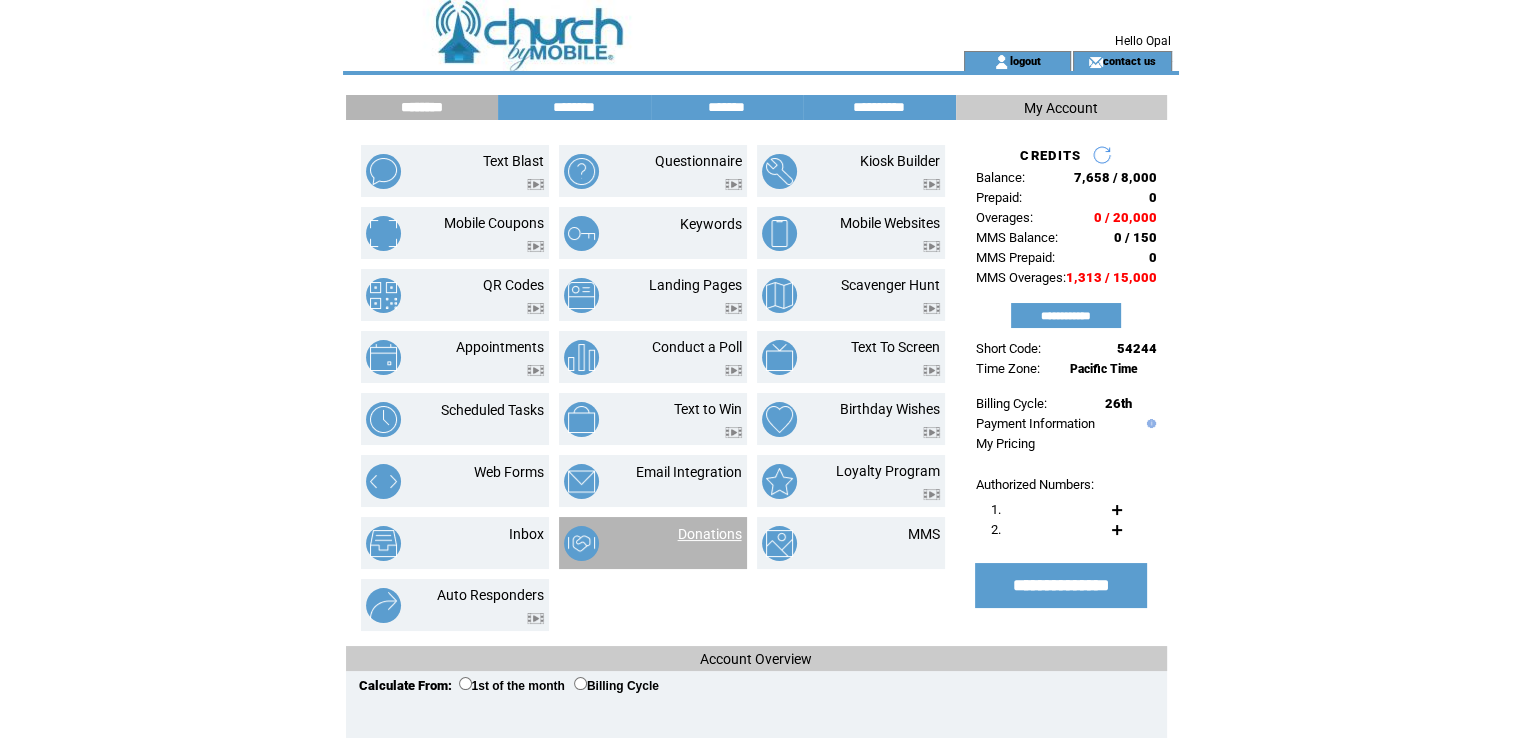 click on "Donations" at bounding box center (710, 534) 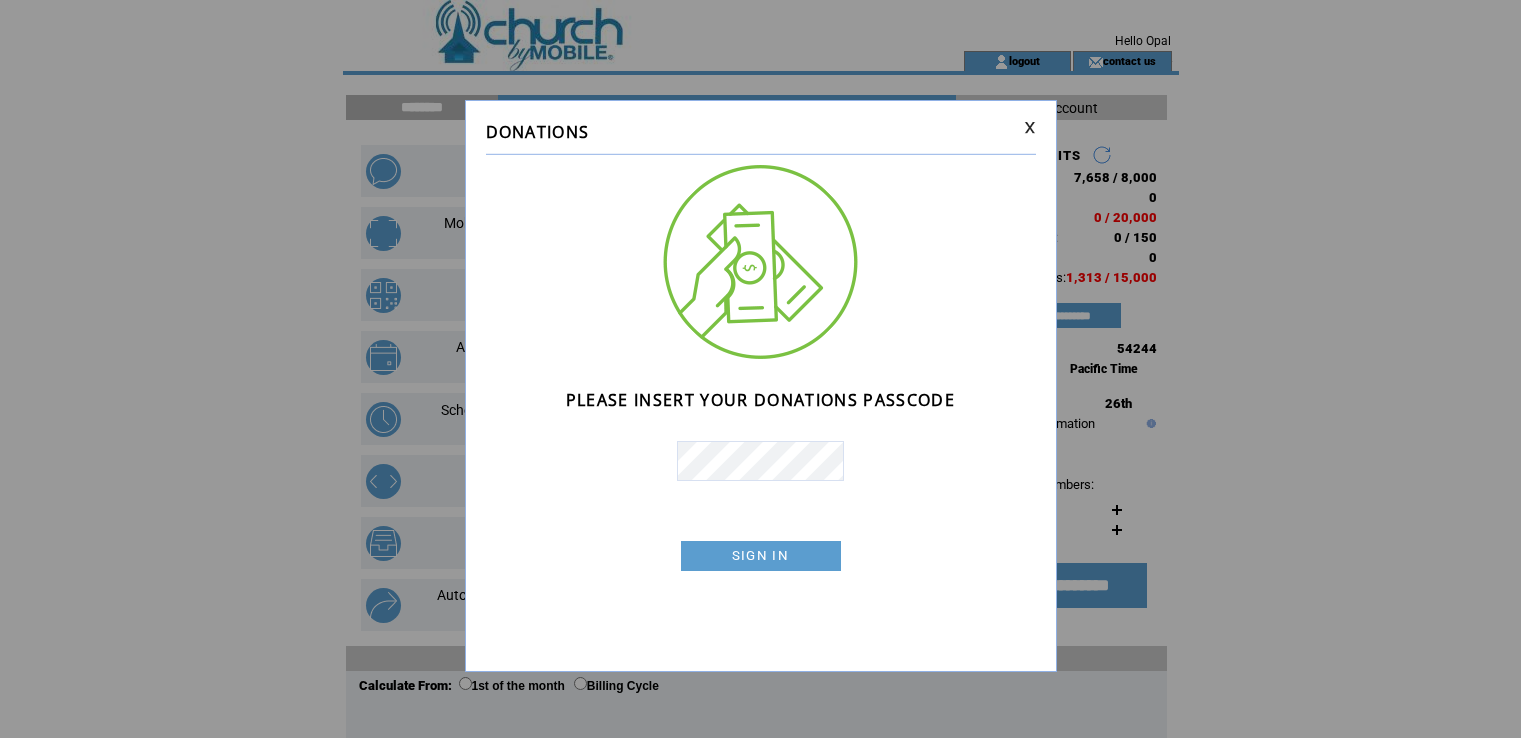 scroll, scrollTop: 0, scrollLeft: 0, axis: both 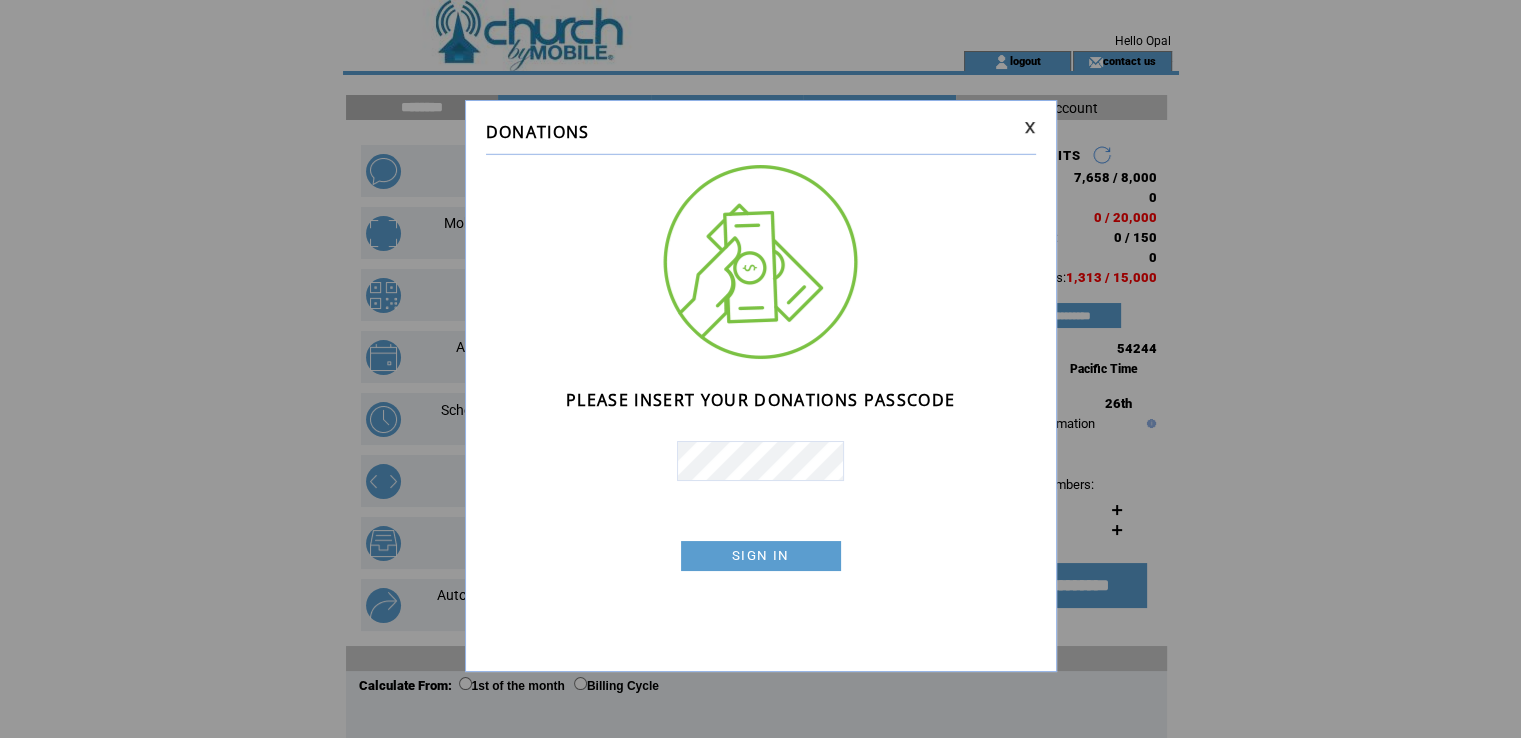 click on "SIGN IN" at bounding box center (761, 556) 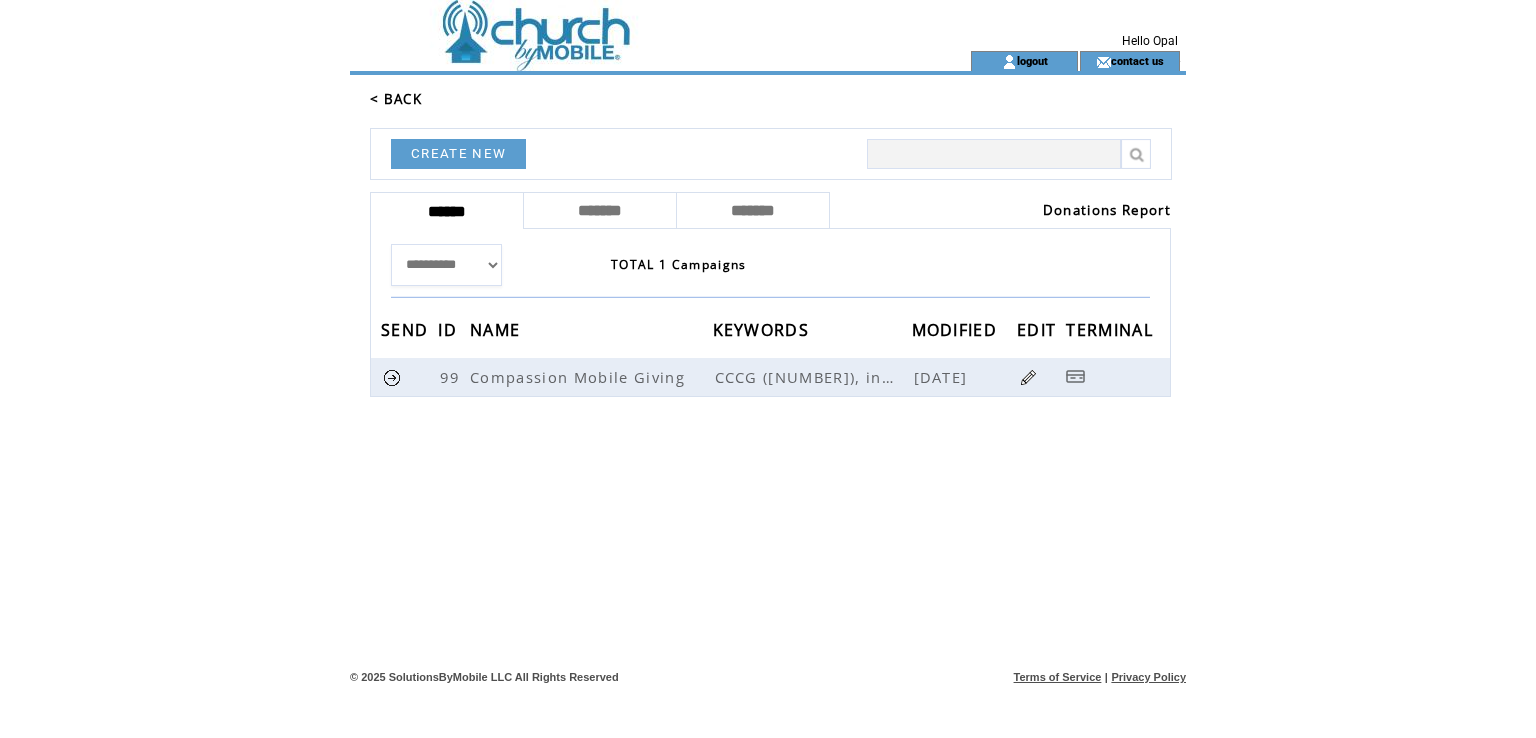 scroll, scrollTop: 0, scrollLeft: 0, axis: both 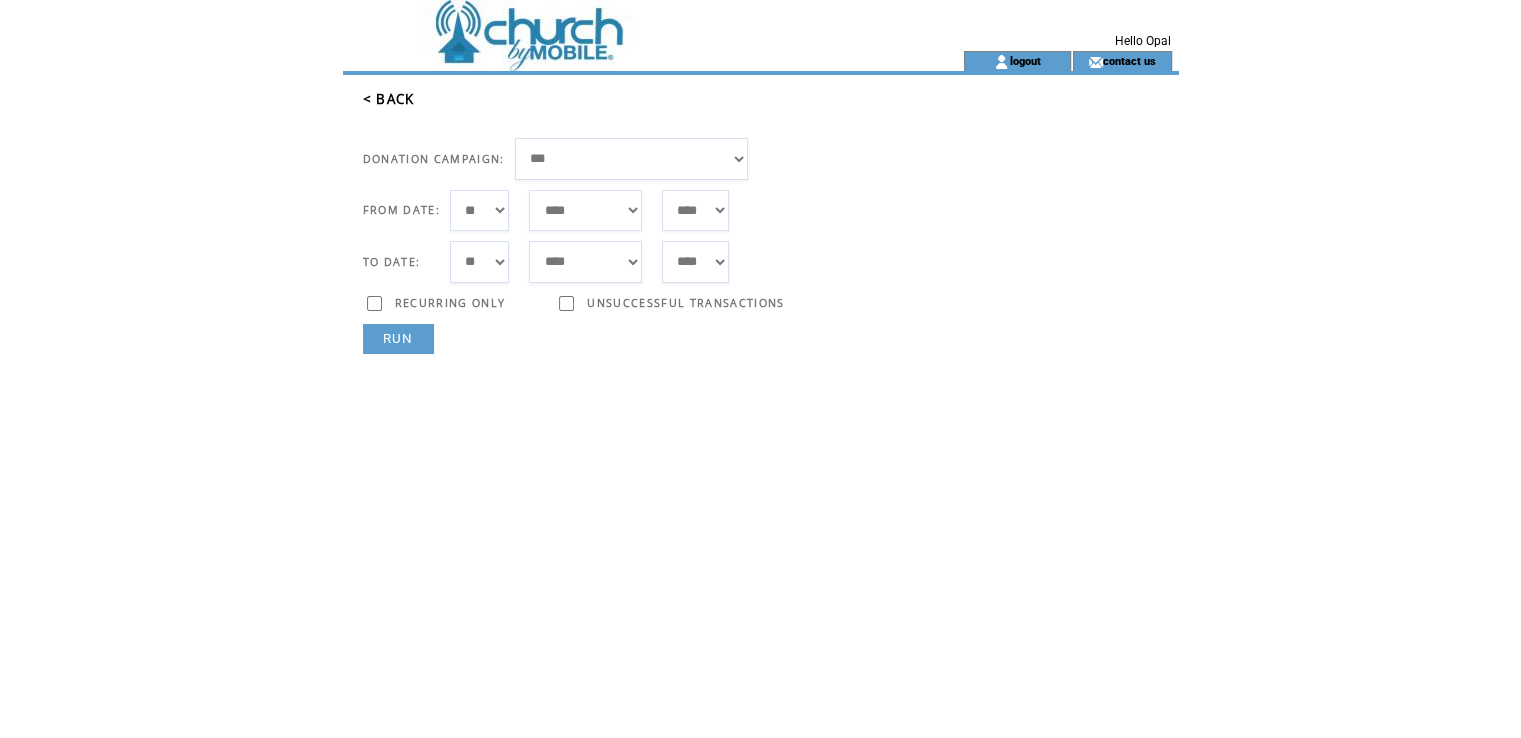 click on "**********" at bounding box center (632, 159) 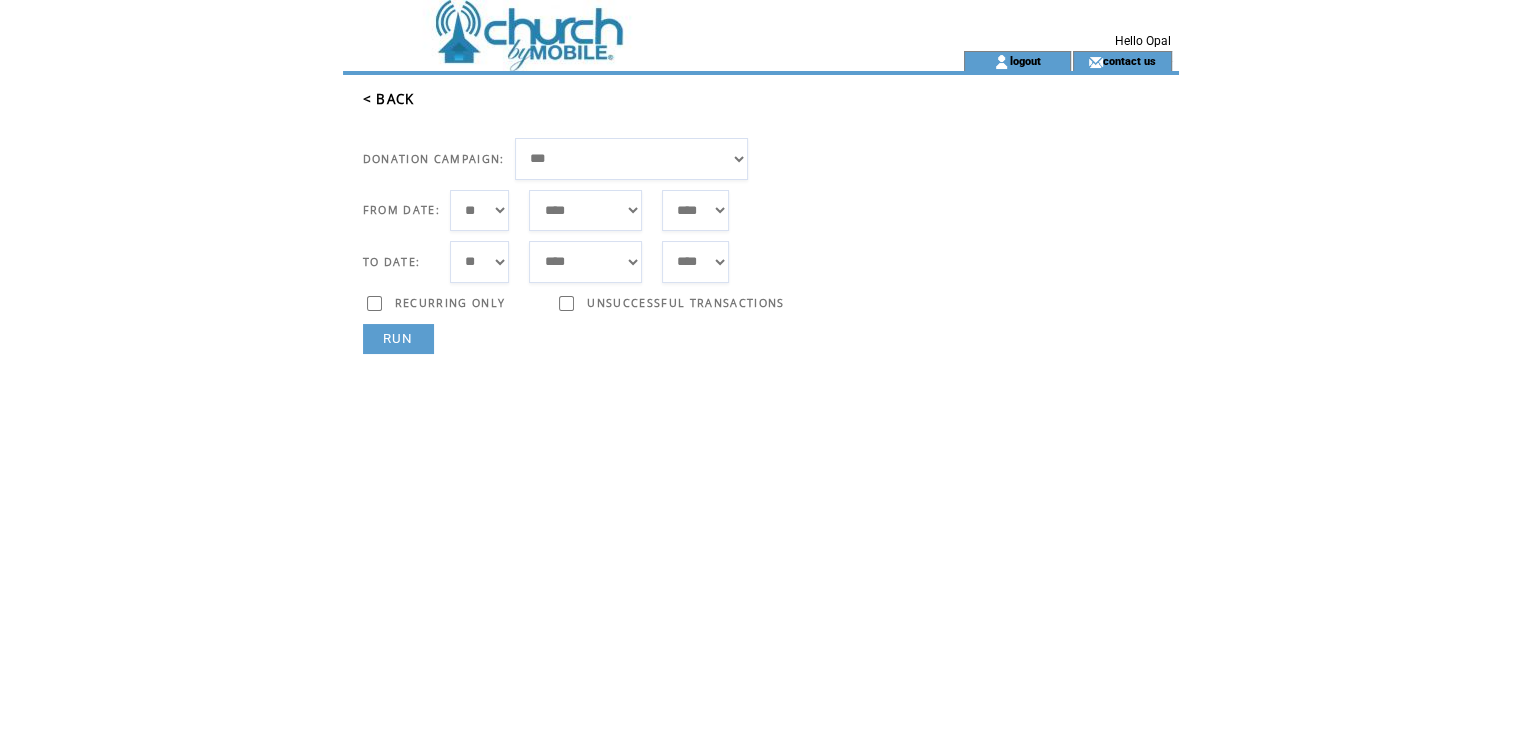 click on "**********" at bounding box center (632, 159) 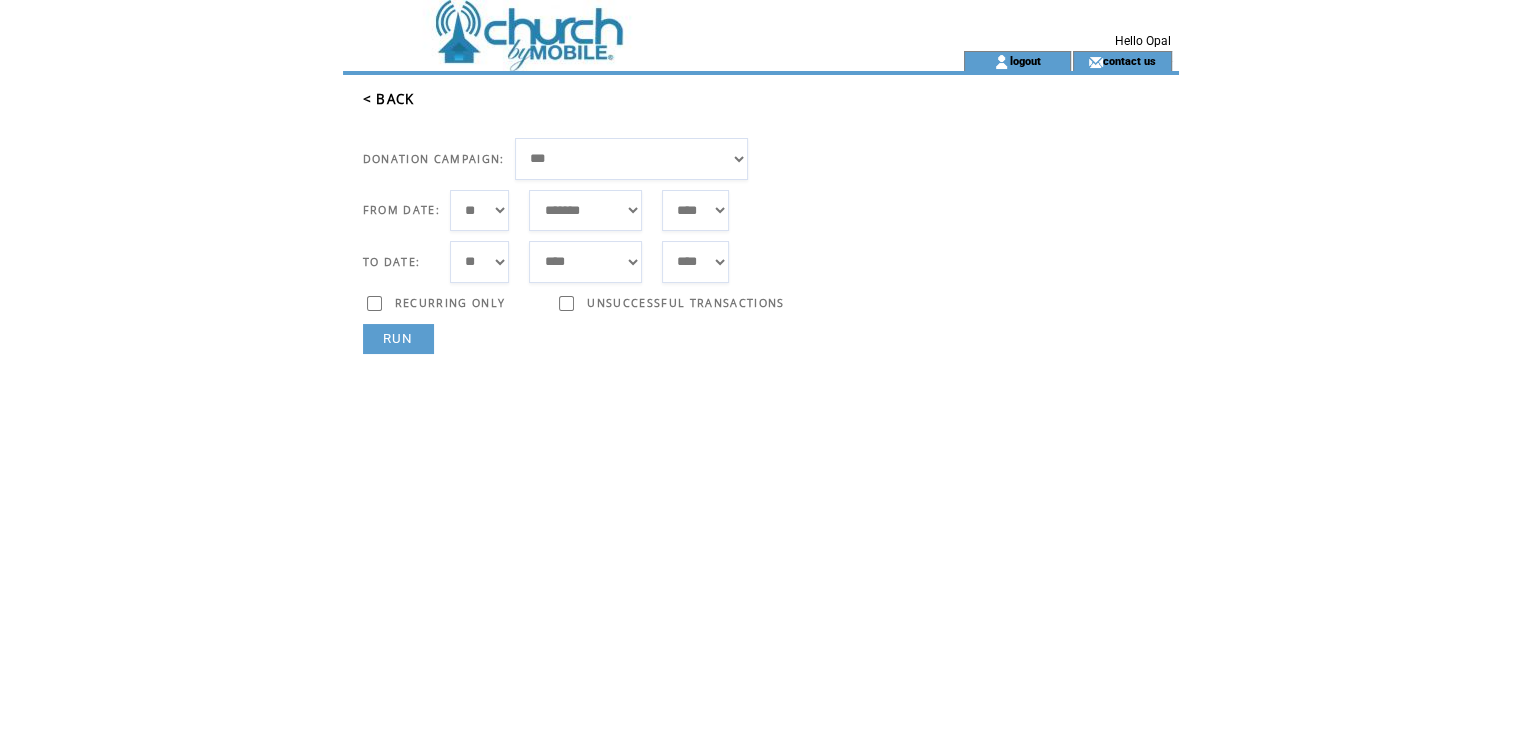 click on "*** 	 * 	 * 	 * 	 * 	 * 	 * 	 * 	 * 	 * 	 ** 	 ** 	 ** 	 ** 	 ** 	 ** 	 ** 	 ** 	 ** 	 ** 	 ** 	 ** 	 ** 	 ** 	 ** 	 ** 	 ** 	 ** 	 ** 	 ** 	 ** 	 **" at bounding box center [480, 211] 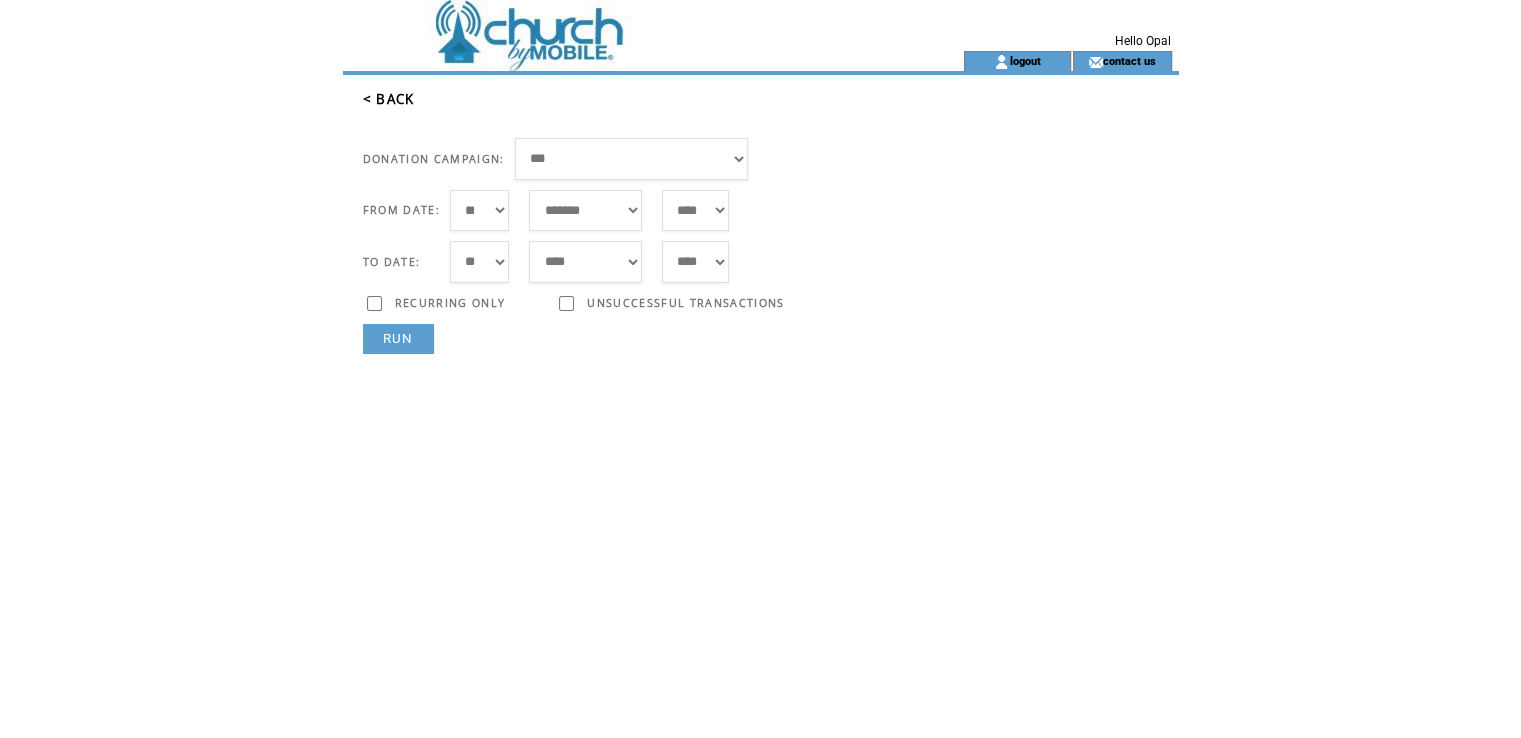 select on "*" 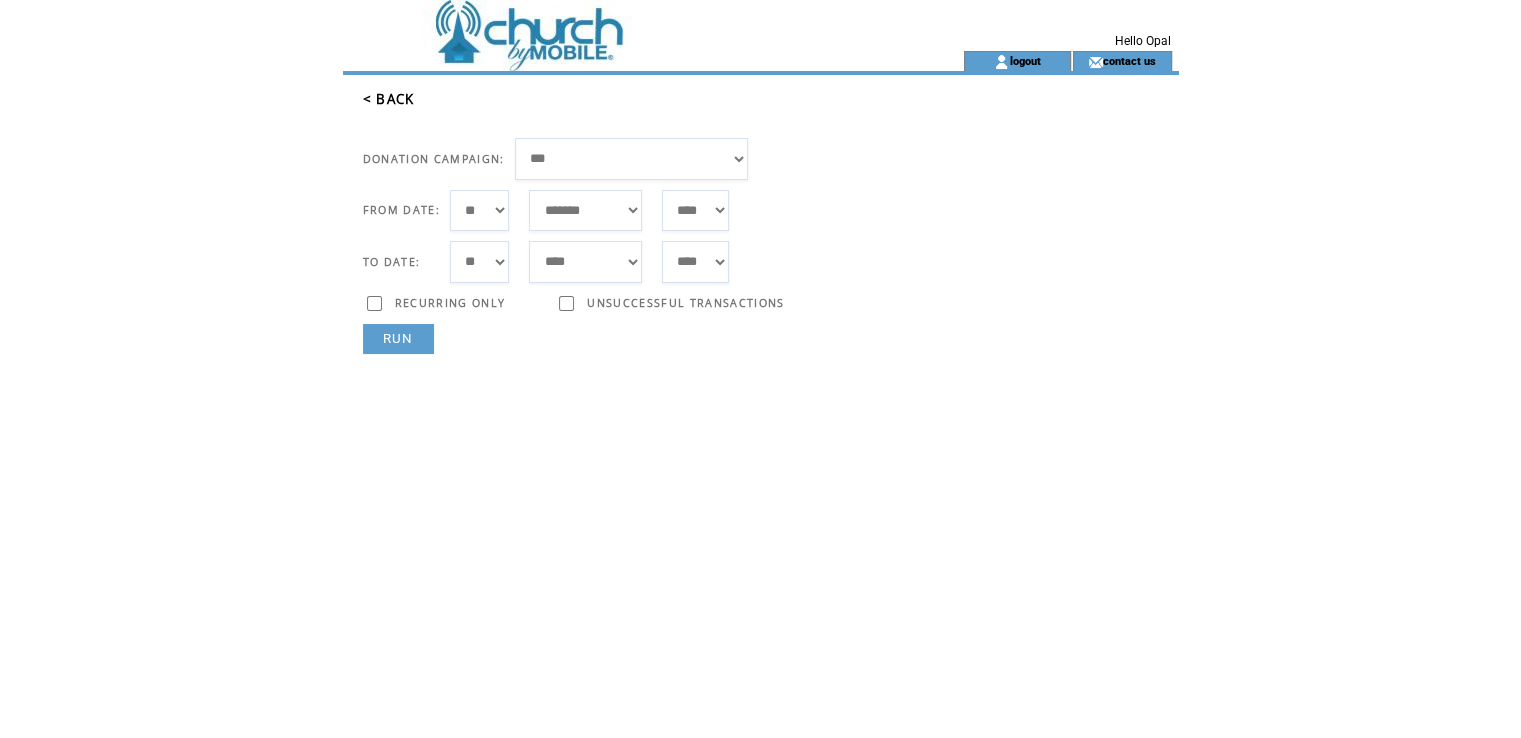 click on "*** 	 * 	 * 	 * 	 * 	 * 	 * 	 * 	 * 	 * 	 ** 	 ** 	 ** 	 ** 	 ** 	 ** 	 ** 	 ** 	 ** 	 ** 	 ** 	 ** 	 ** 	 ** 	 ** 	 ** 	 ** 	 ** 	 ** 	 ** 	 ** 	 **" at bounding box center [480, 211] 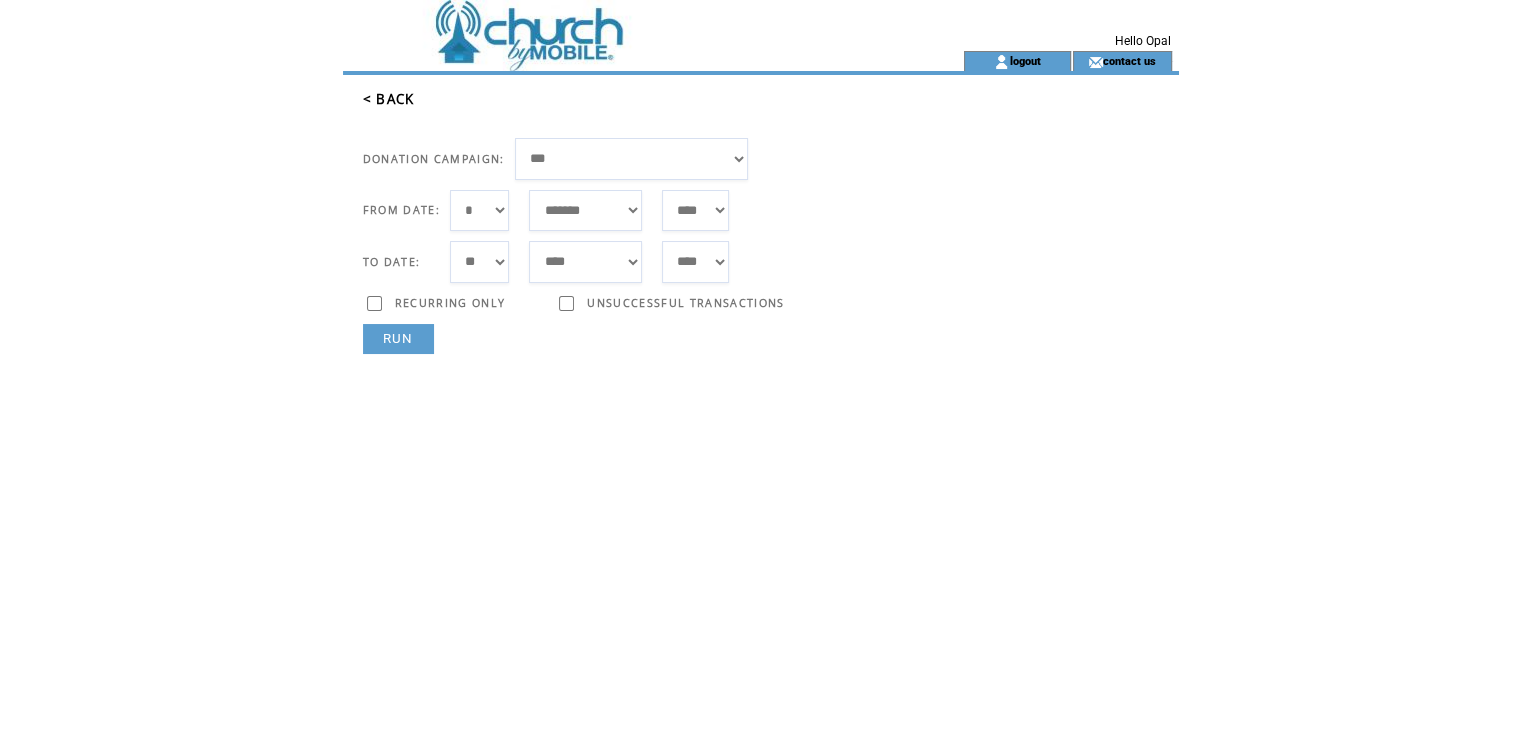 click on "*** 	 * 	 * 	 * 	 * 	 * 	 * 	 * 	 * 	 * 	 ** 	 ** 	 ** 	 ** 	 ** 	 ** 	 ** 	 ** 	 ** 	 ** 	 ** 	 ** 	 ** 	 ** 	 ** 	 ** 	 ** 	 ** 	 ** 	 ** 	 ** 	 **" at bounding box center (480, 262) 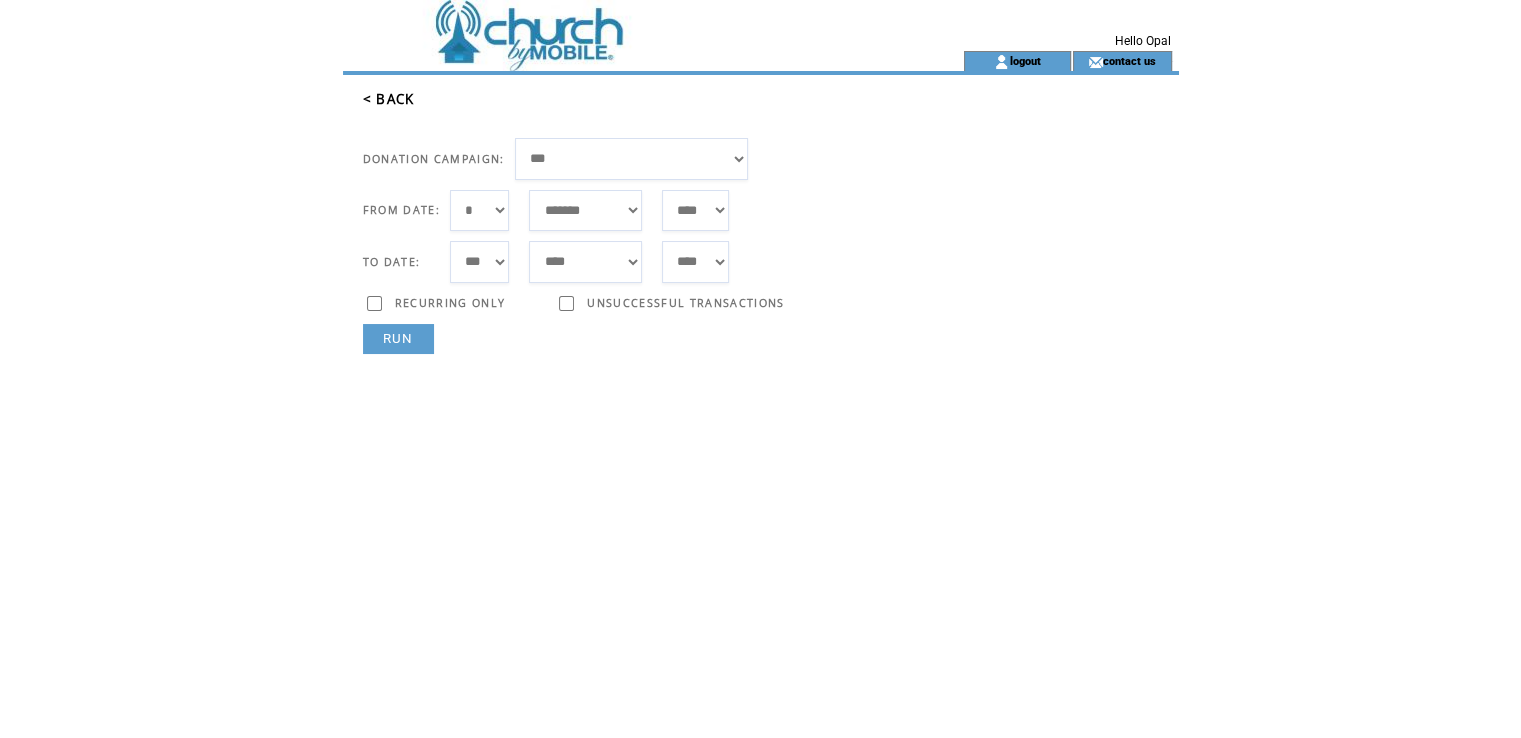 click on "RUN" at bounding box center [398, 339] 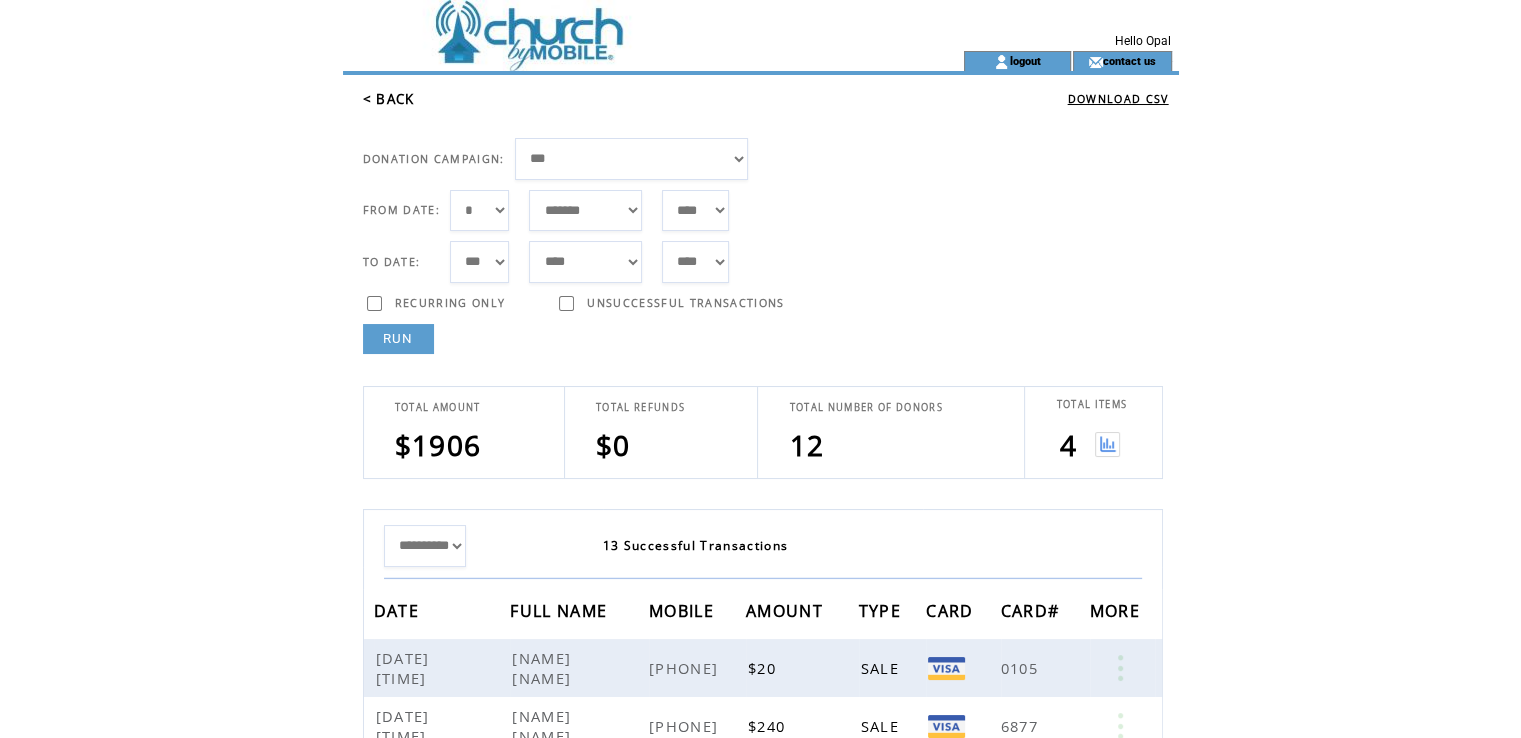 click at bounding box center [1107, 444] 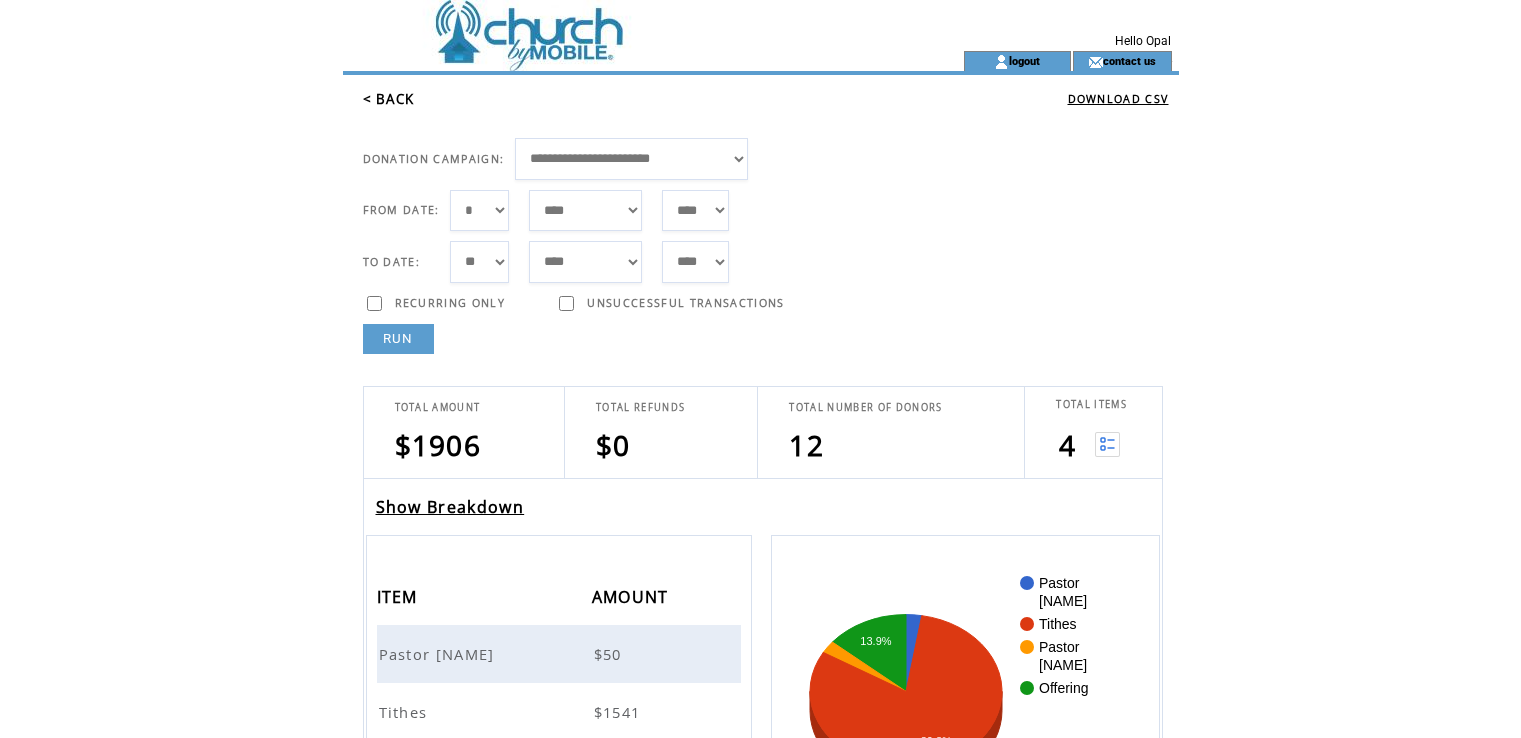 scroll, scrollTop: 0, scrollLeft: 0, axis: both 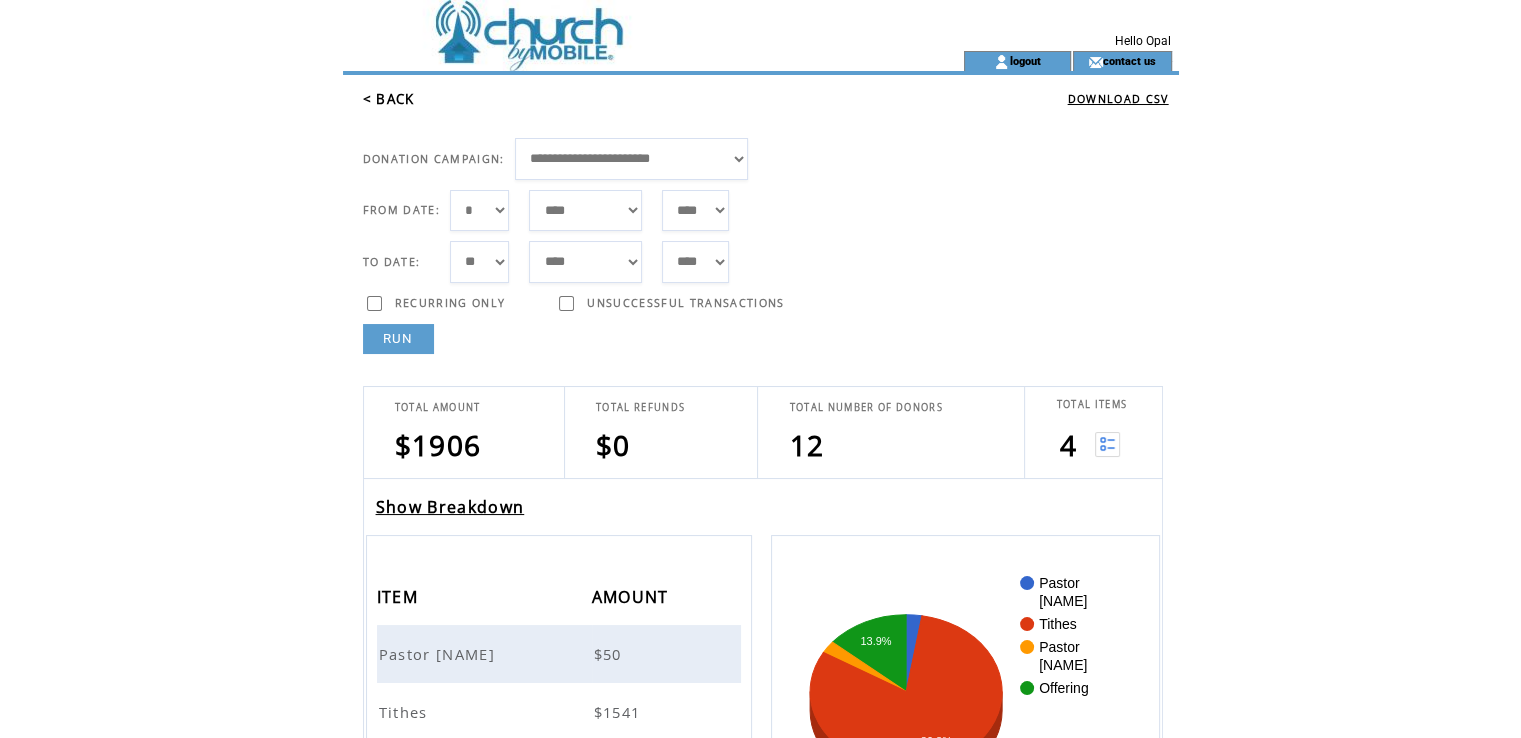click on "Pastor [NAME]" at bounding box center (439, 654) 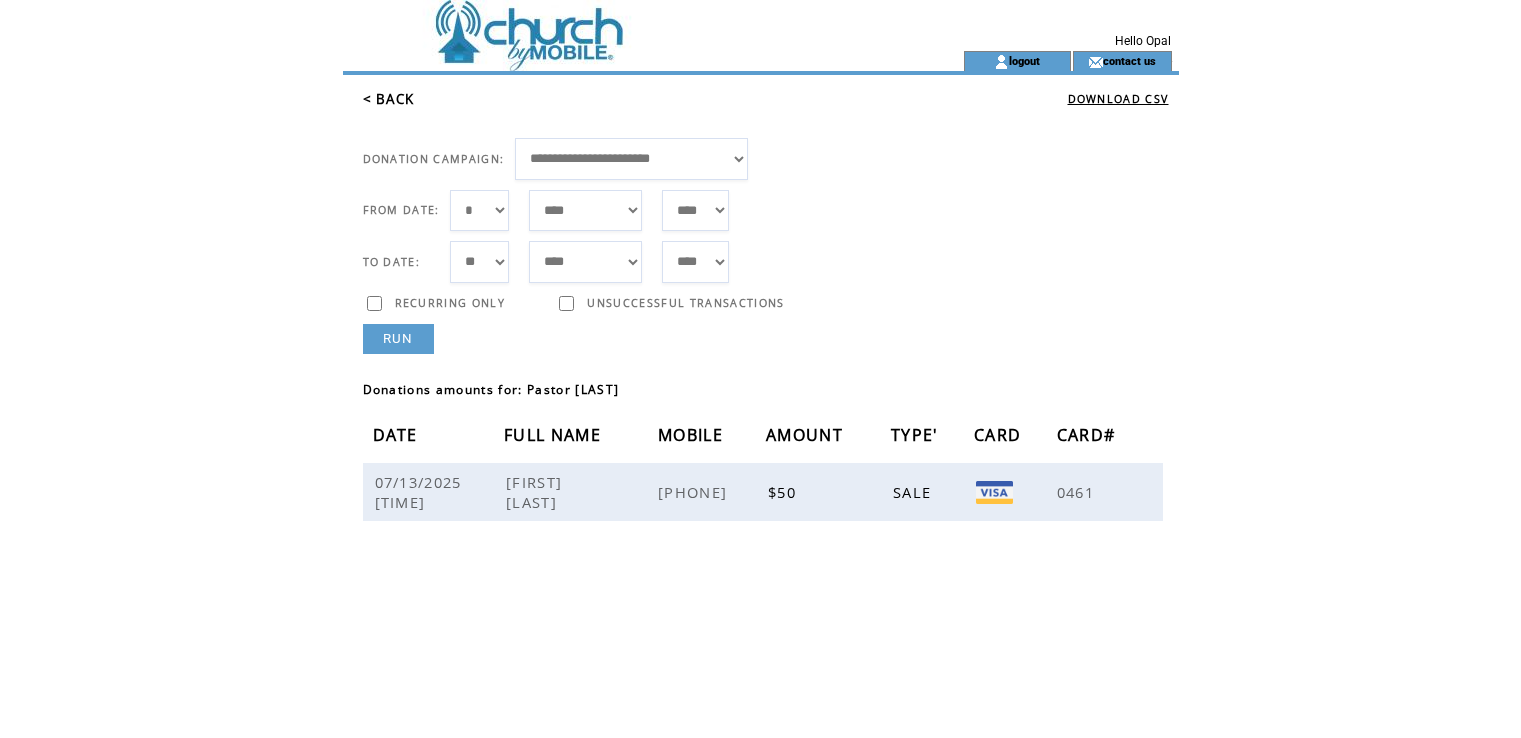 scroll, scrollTop: 0, scrollLeft: 0, axis: both 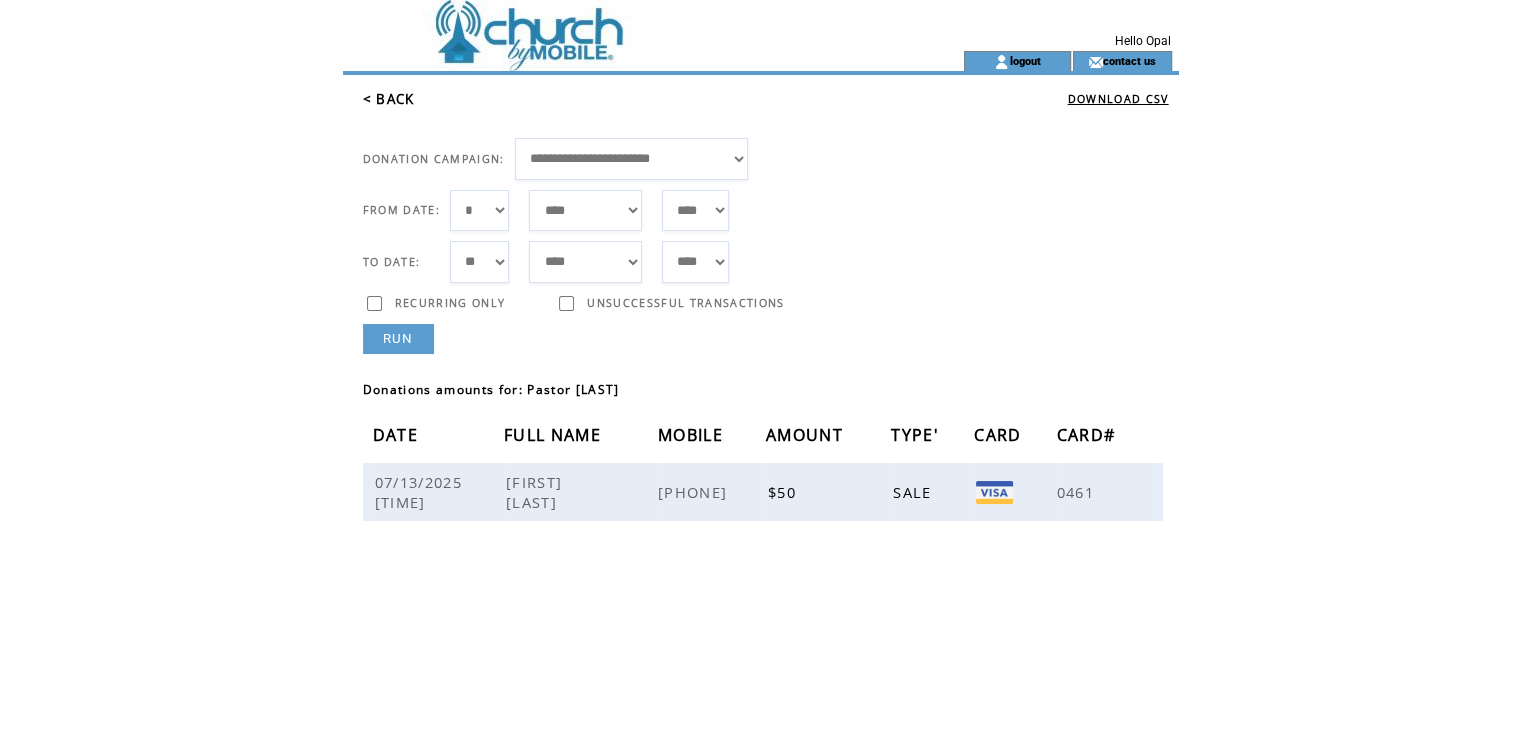 click on "RUN" at bounding box center [398, 339] 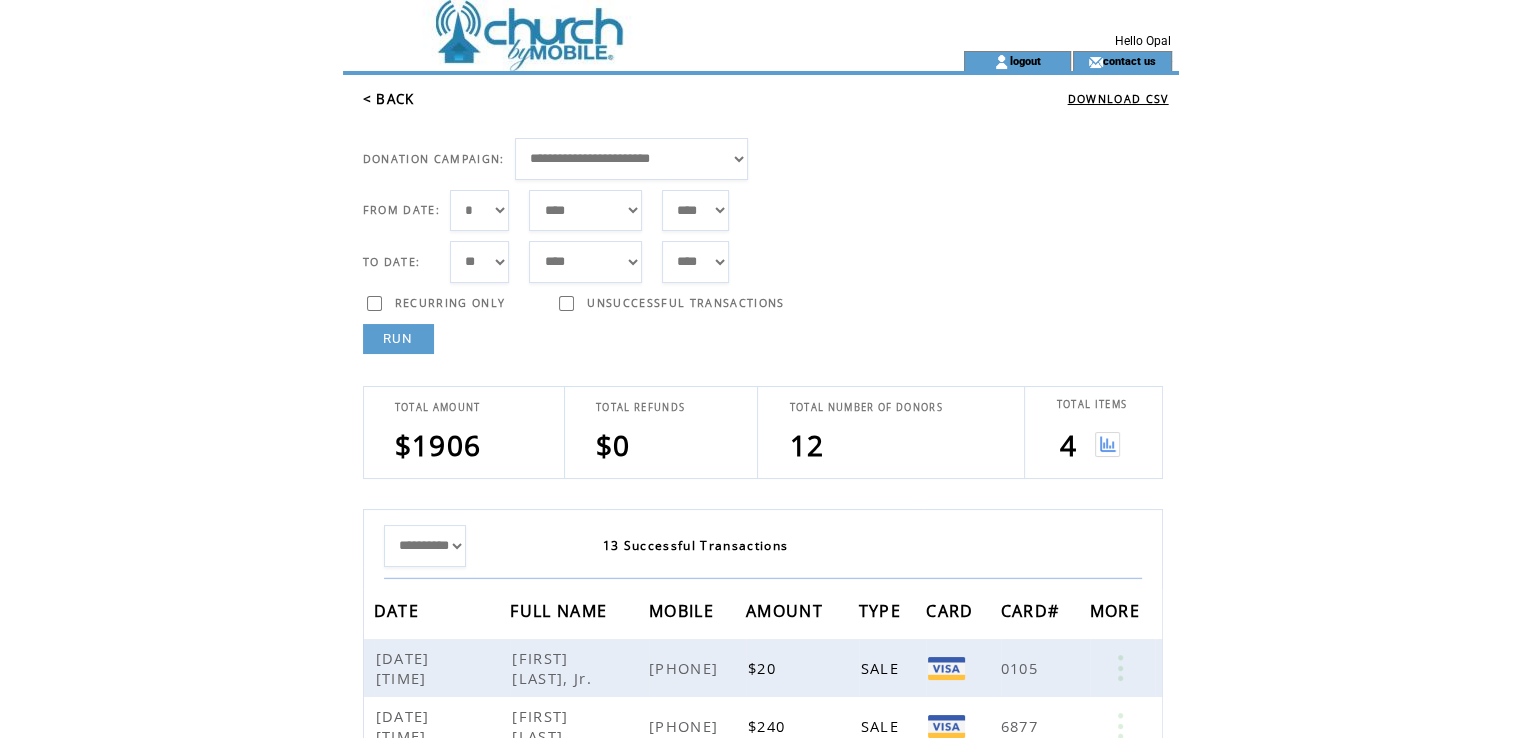 click at bounding box center (1107, 444) 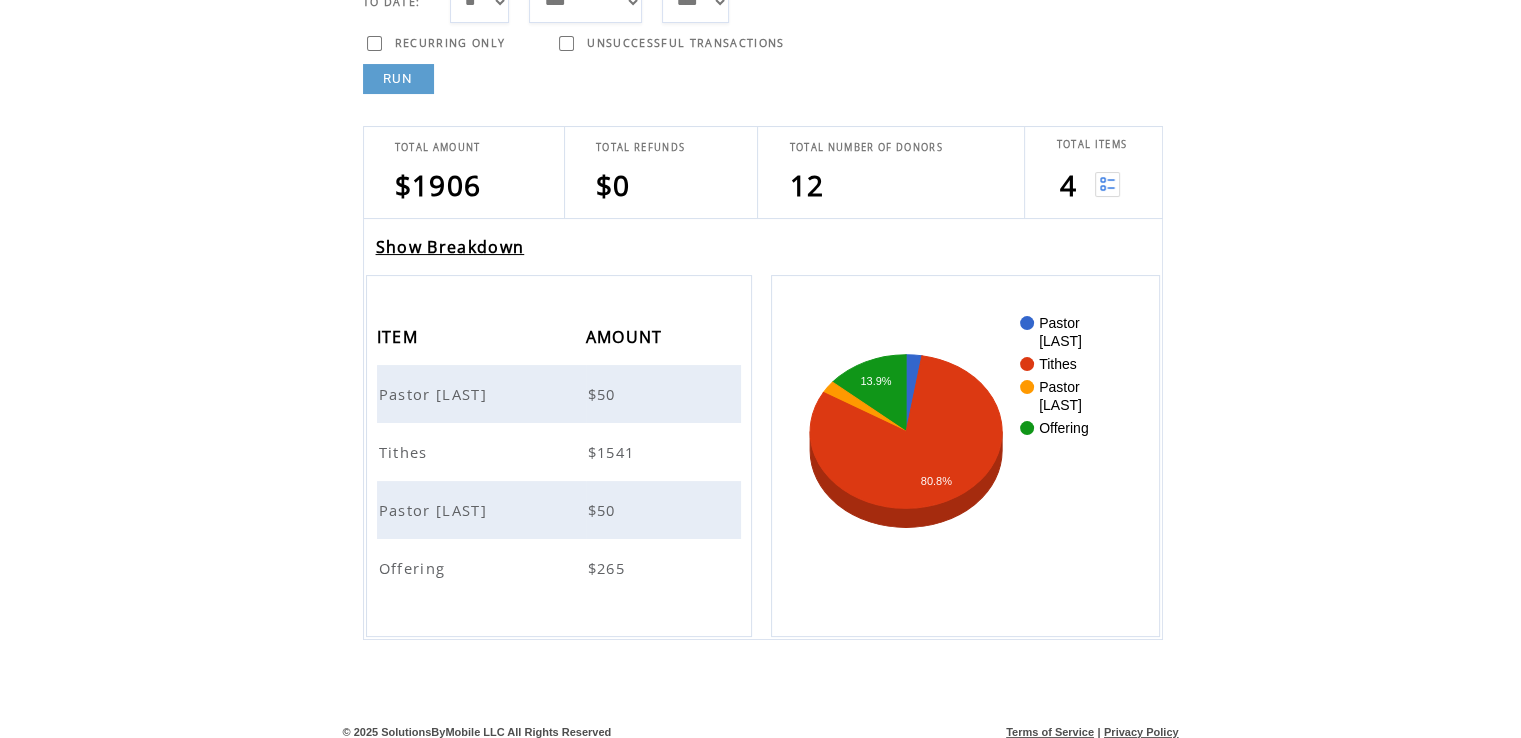scroll, scrollTop: 264, scrollLeft: 0, axis: vertical 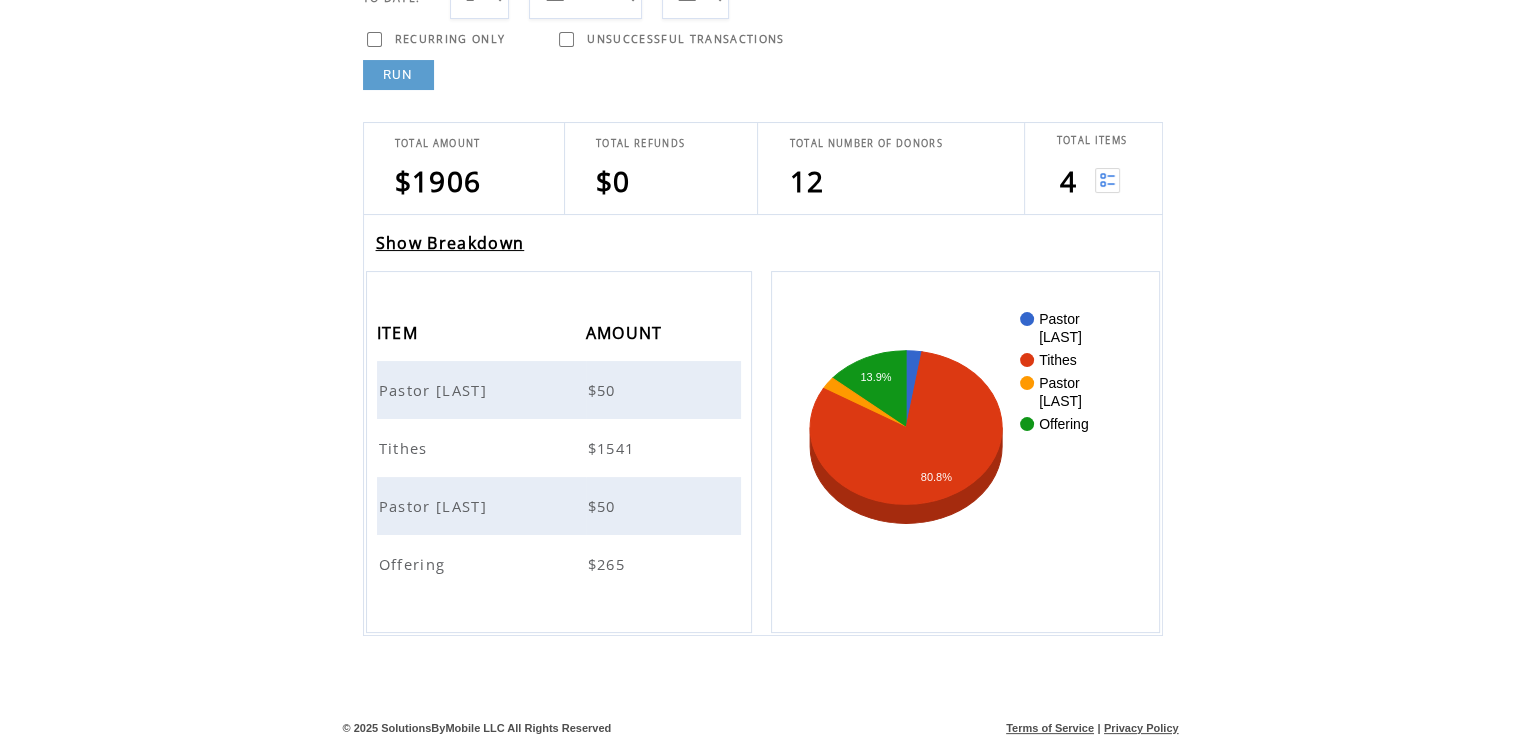click on "Tithes" at bounding box center (406, 448) 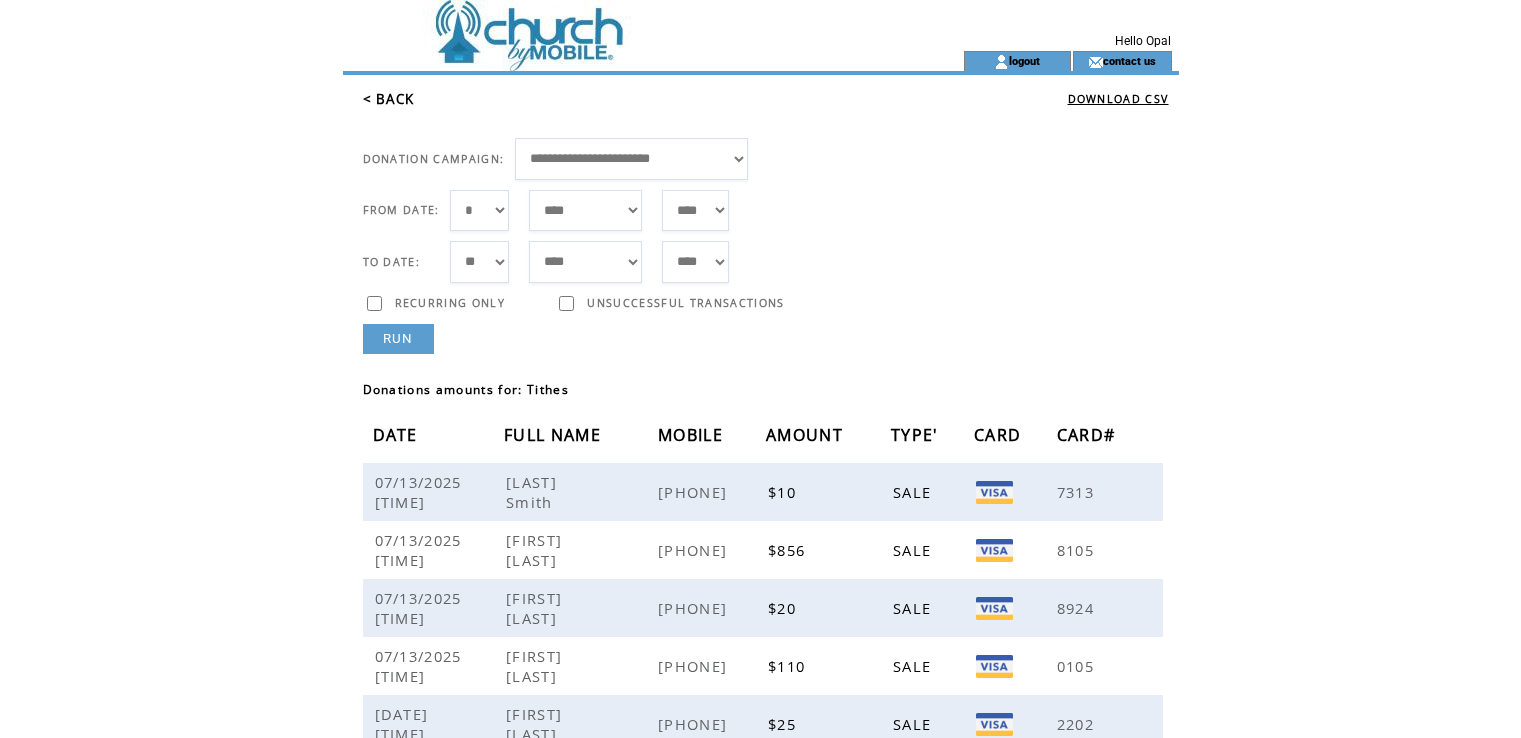 scroll, scrollTop: 0, scrollLeft: 0, axis: both 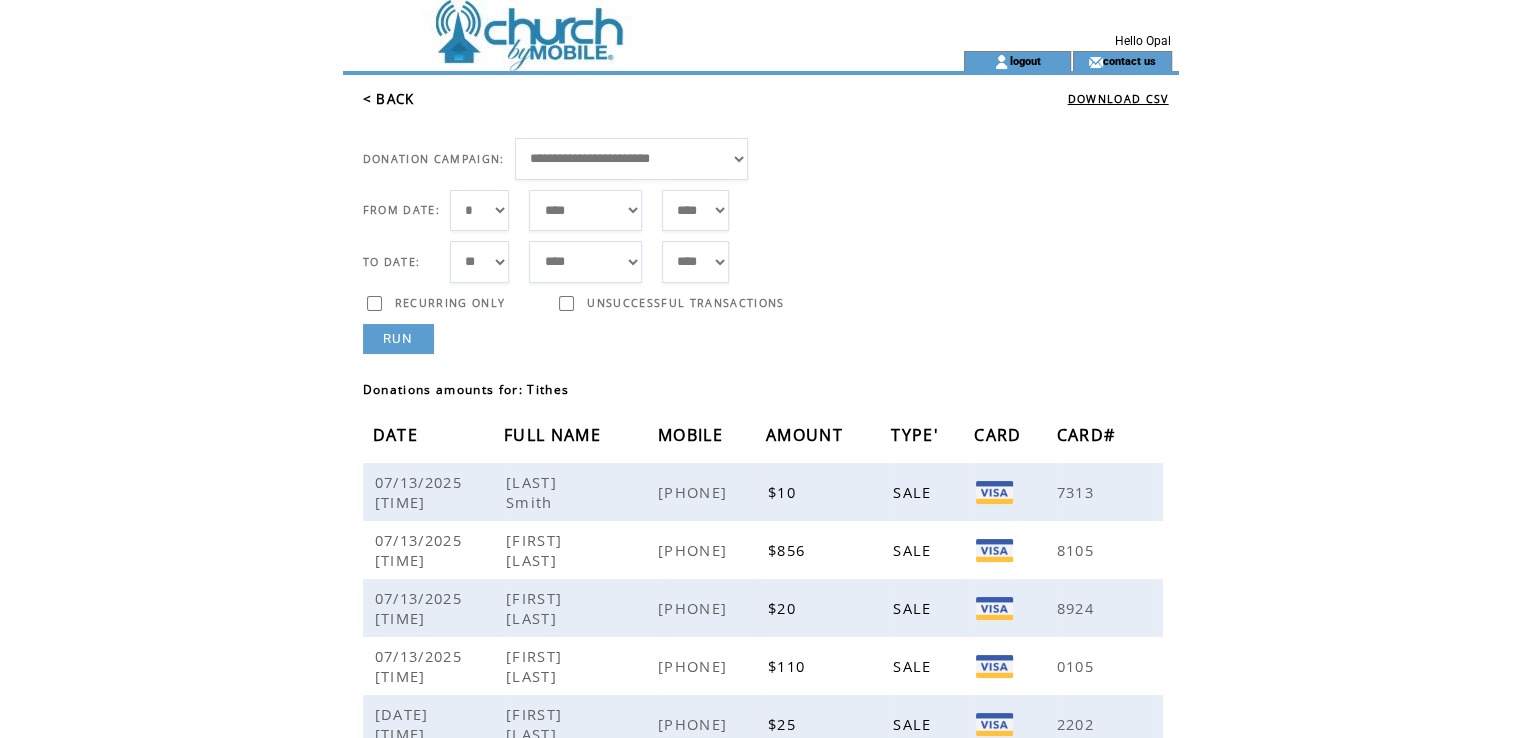 click on "RUN" at bounding box center (398, 339) 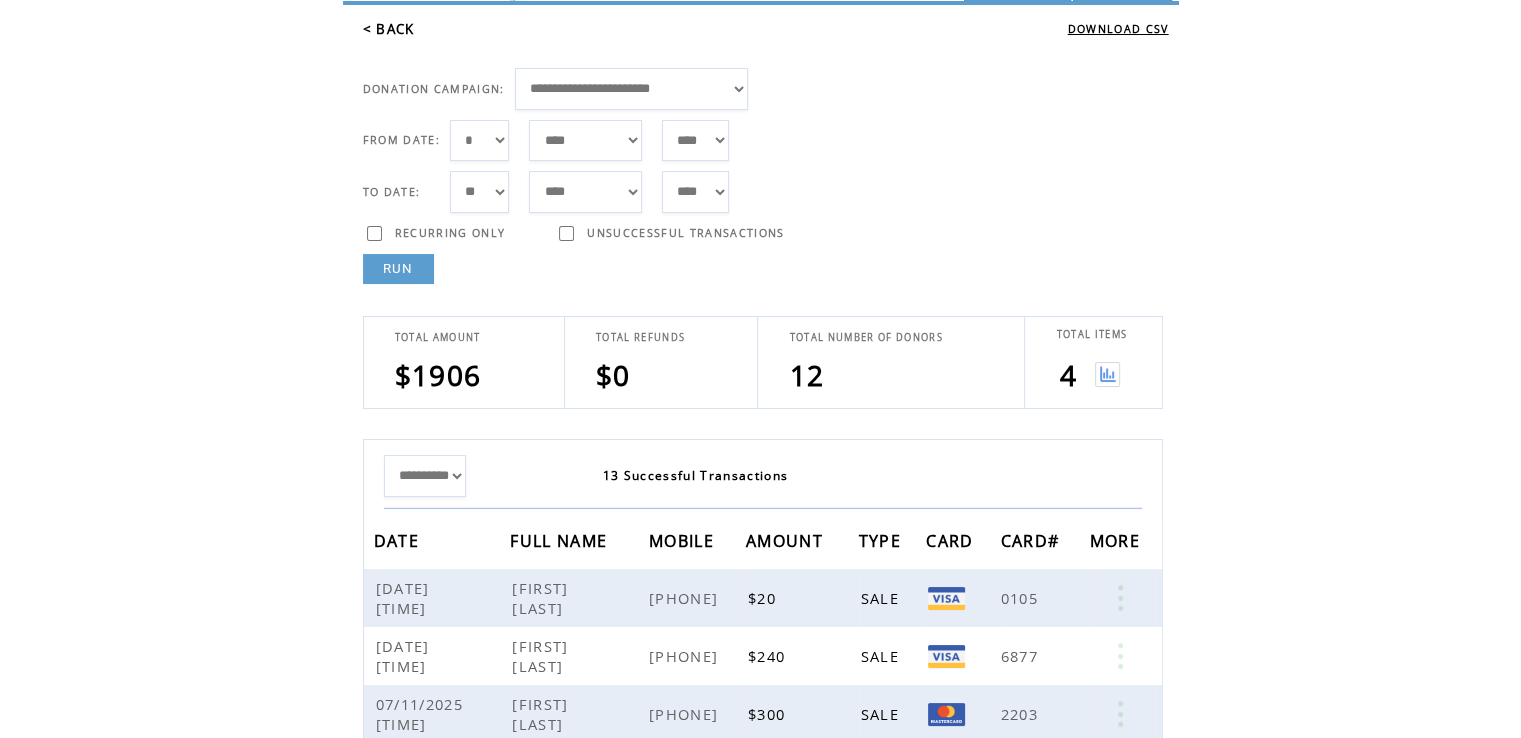 scroll, scrollTop: 300, scrollLeft: 0, axis: vertical 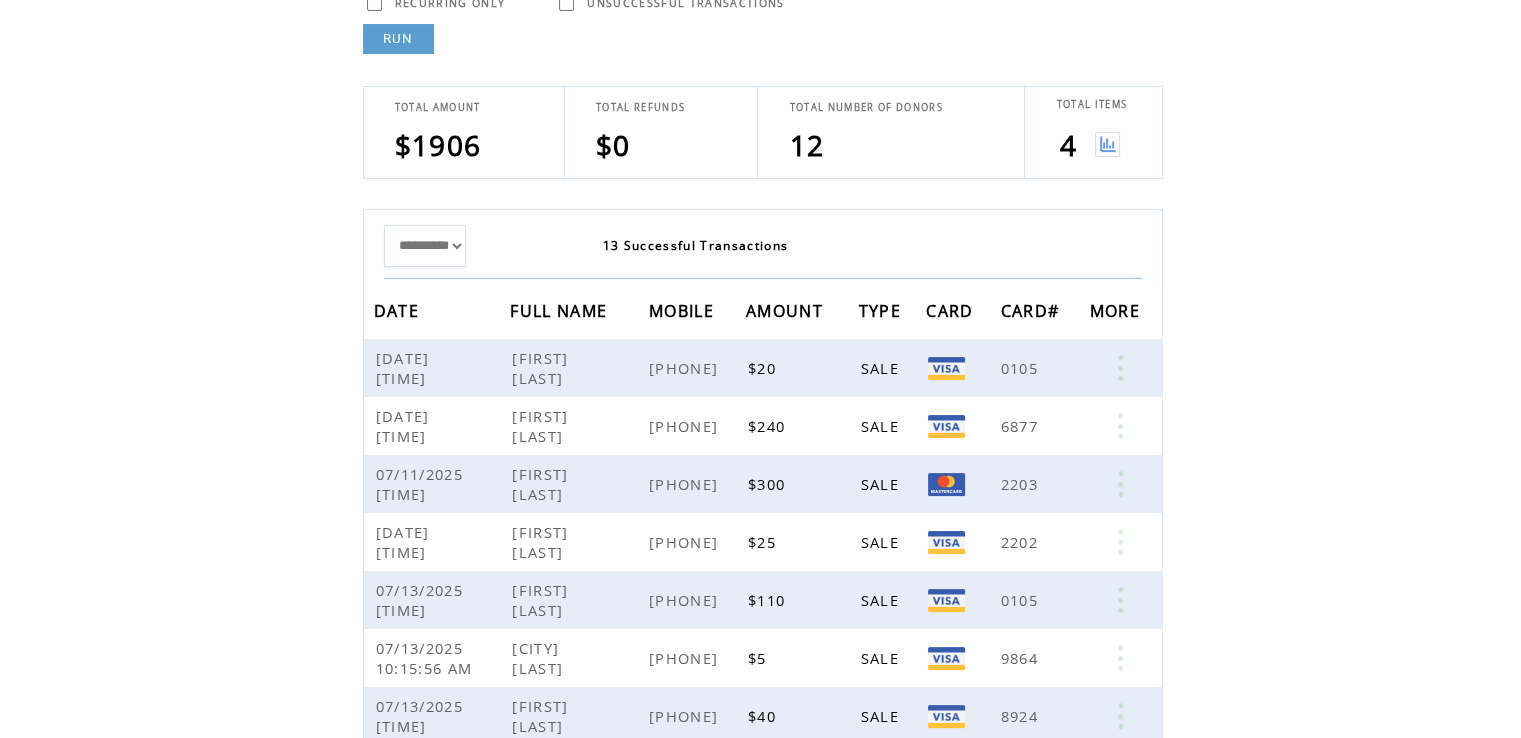 click on "4" at bounding box center (1089, 145) 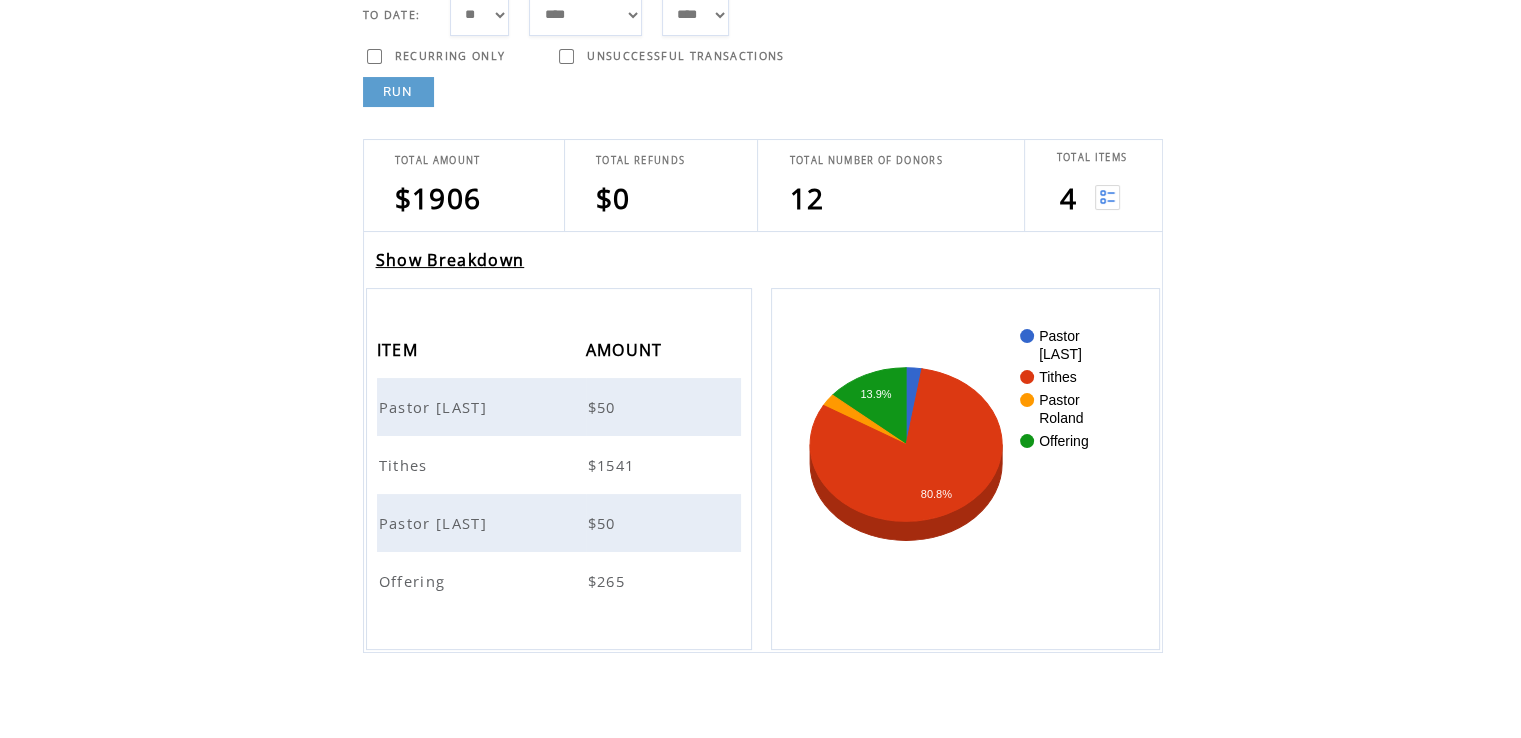 scroll, scrollTop: 264, scrollLeft: 0, axis: vertical 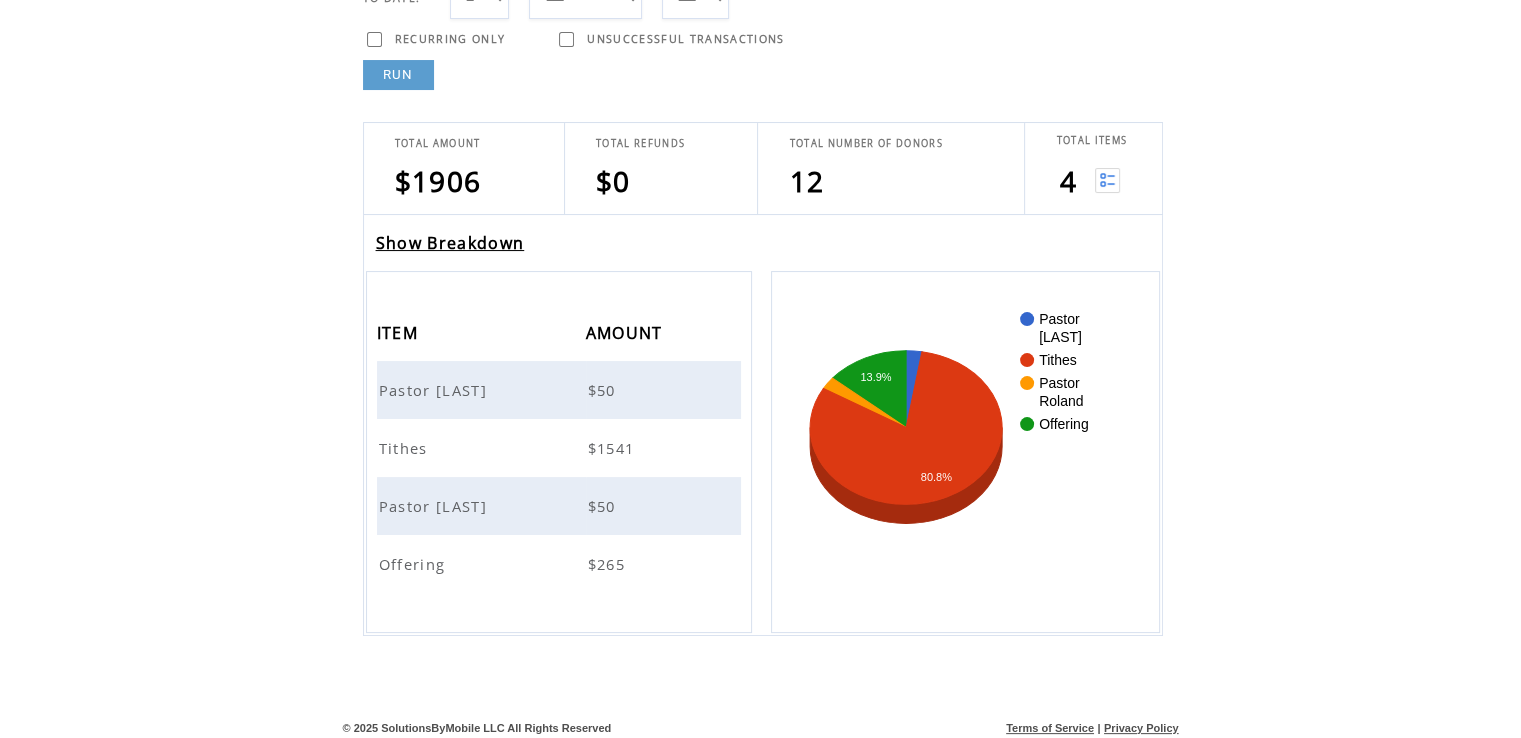 click on "Pastor [LAST]" at bounding box center [435, 506] 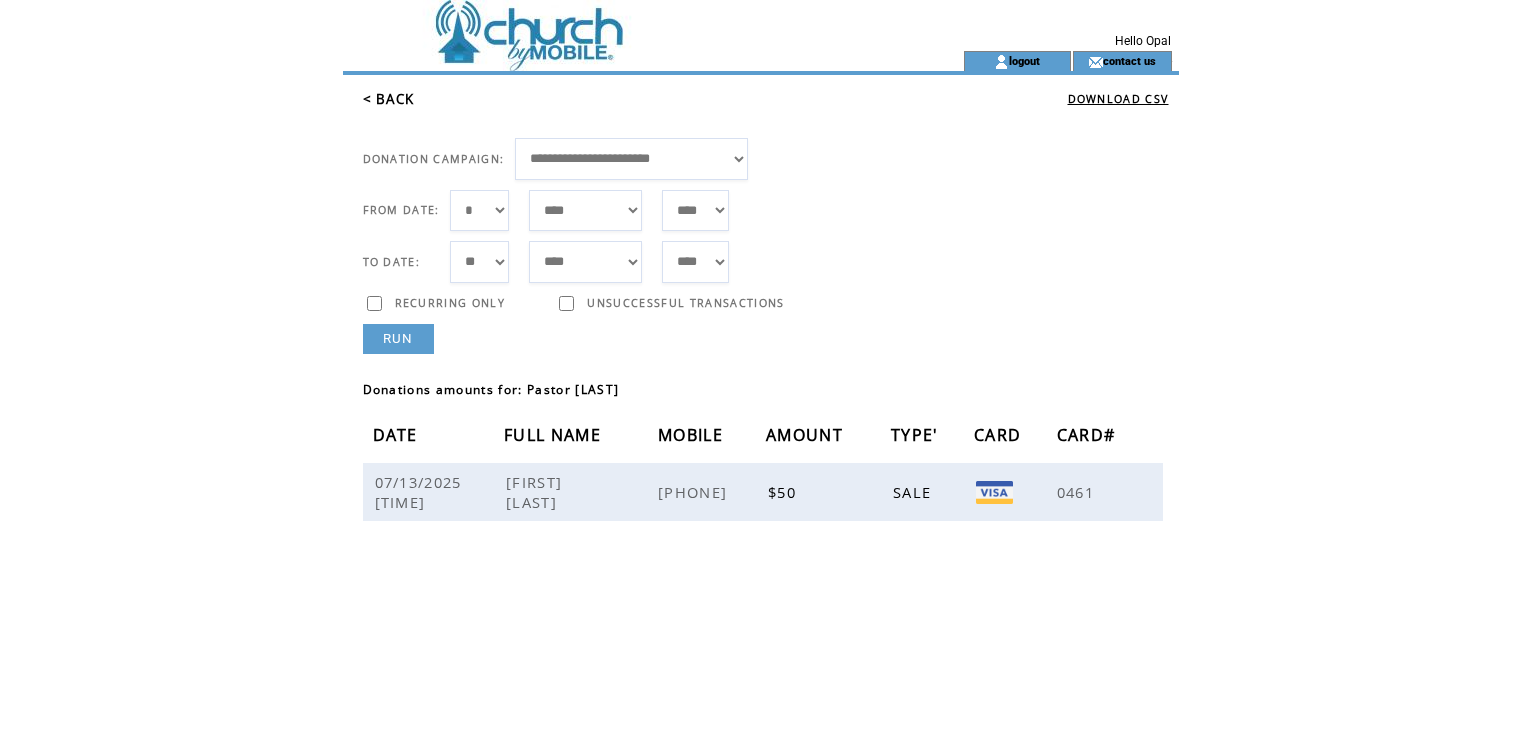 scroll, scrollTop: 0, scrollLeft: 0, axis: both 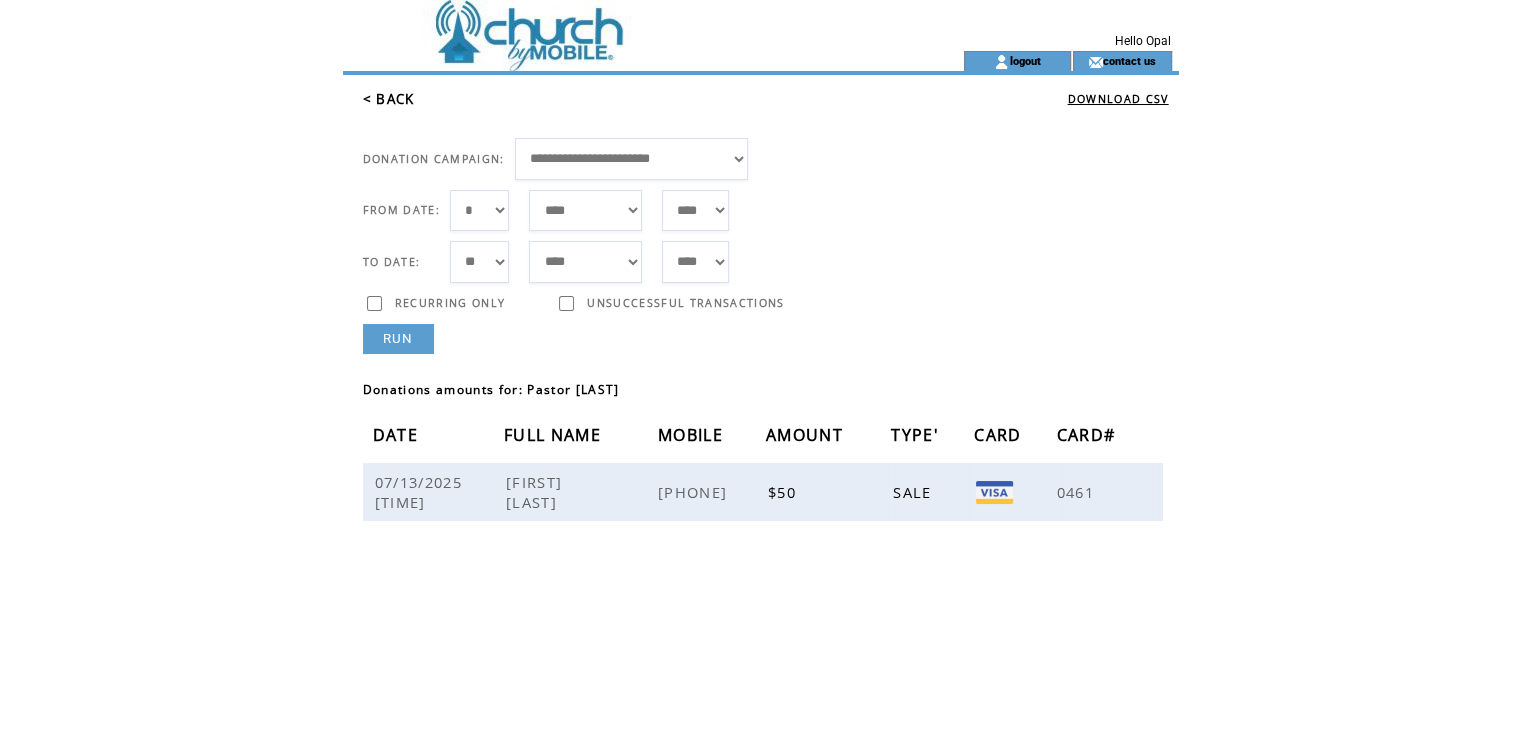 click on "RUN" at bounding box center [398, 339] 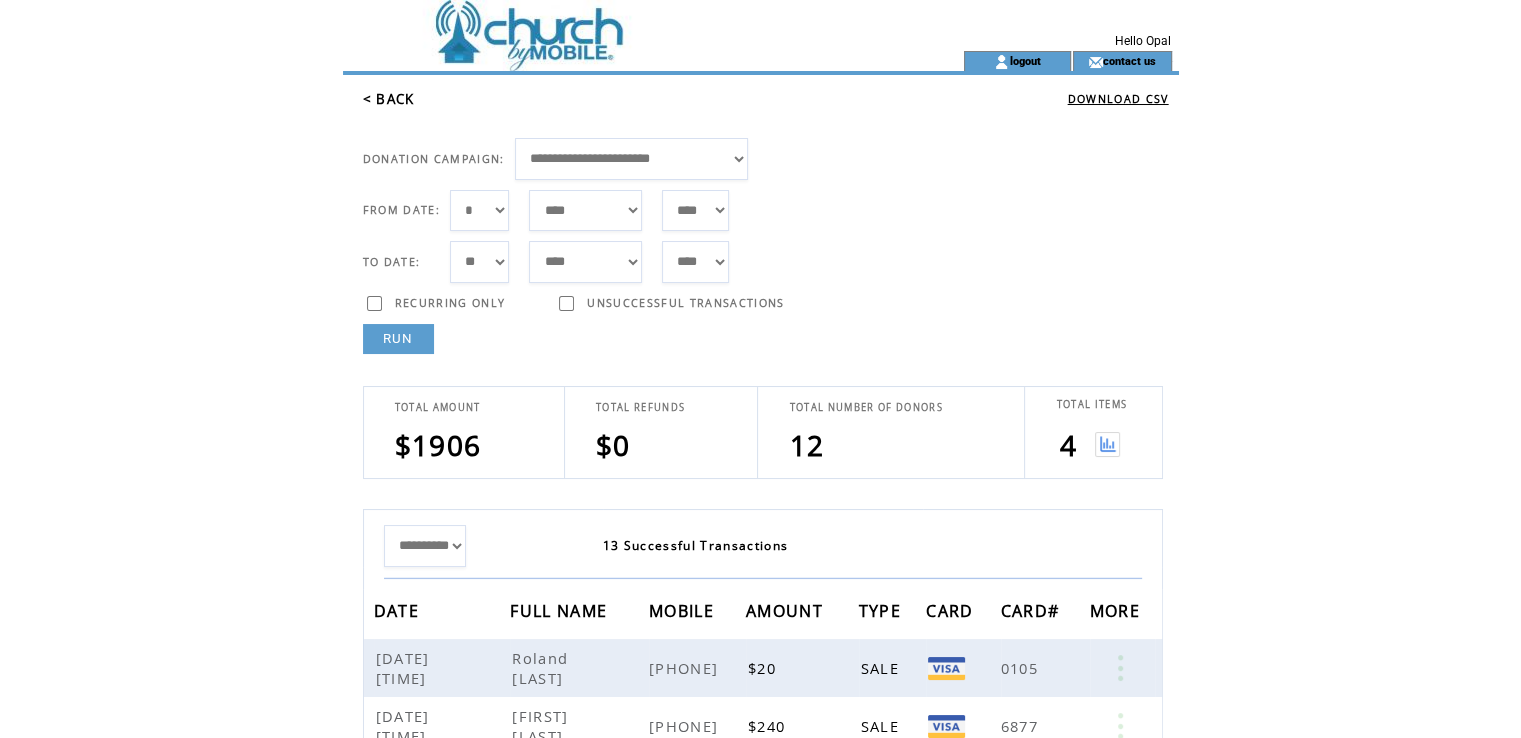 click at bounding box center [1107, 444] 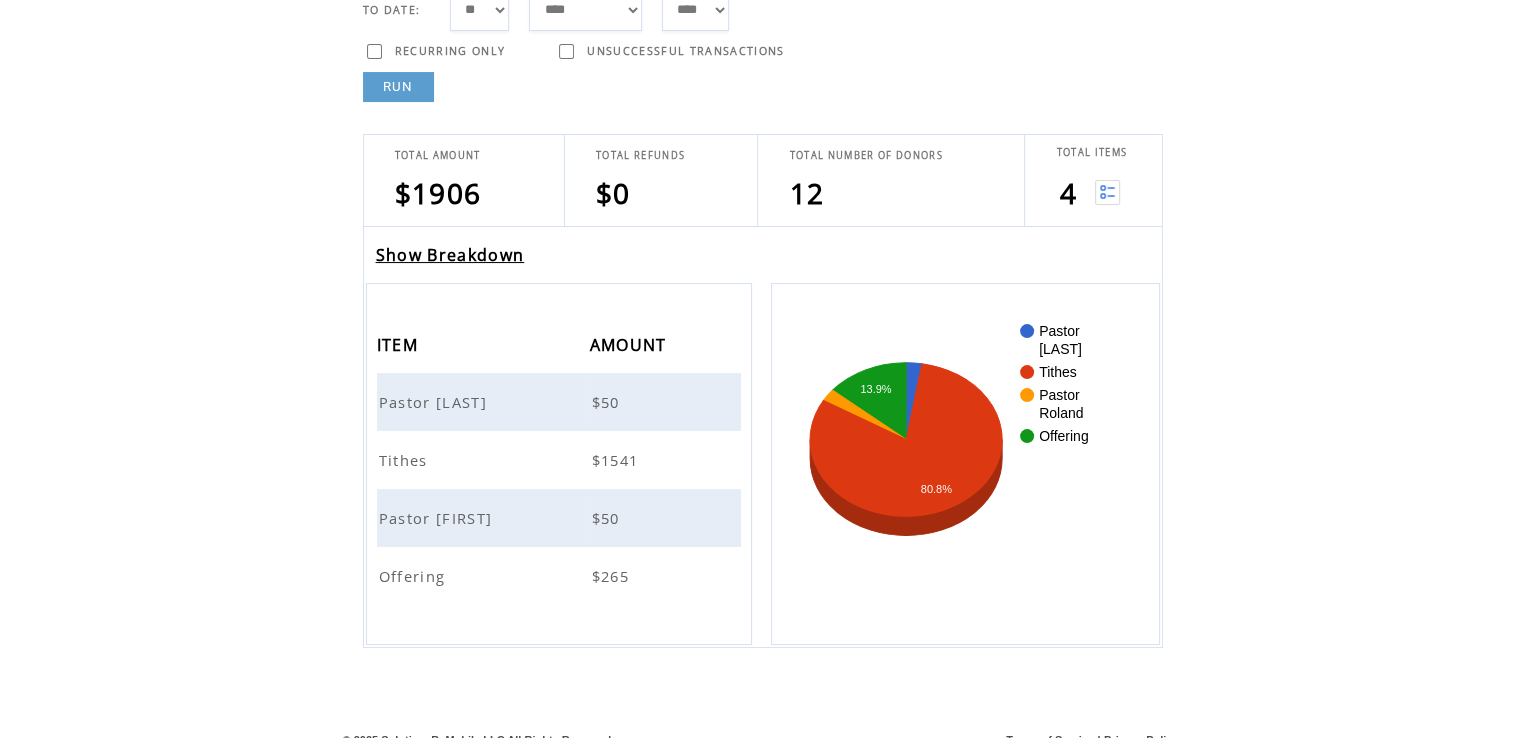 scroll, scrollTop: 264, scrollLeft: 0, axis: vertical 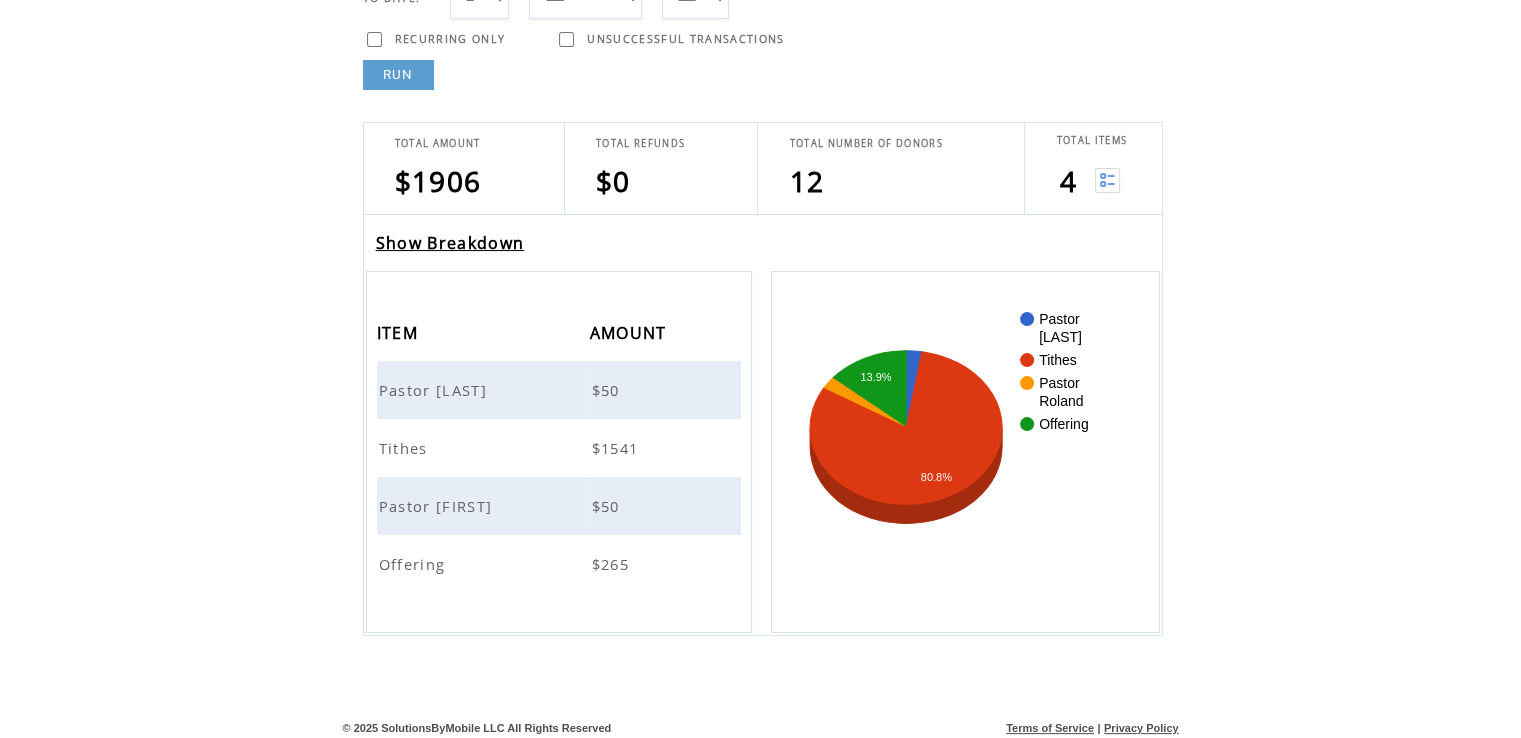 click on "Offering" at bounding box center [415, 564] 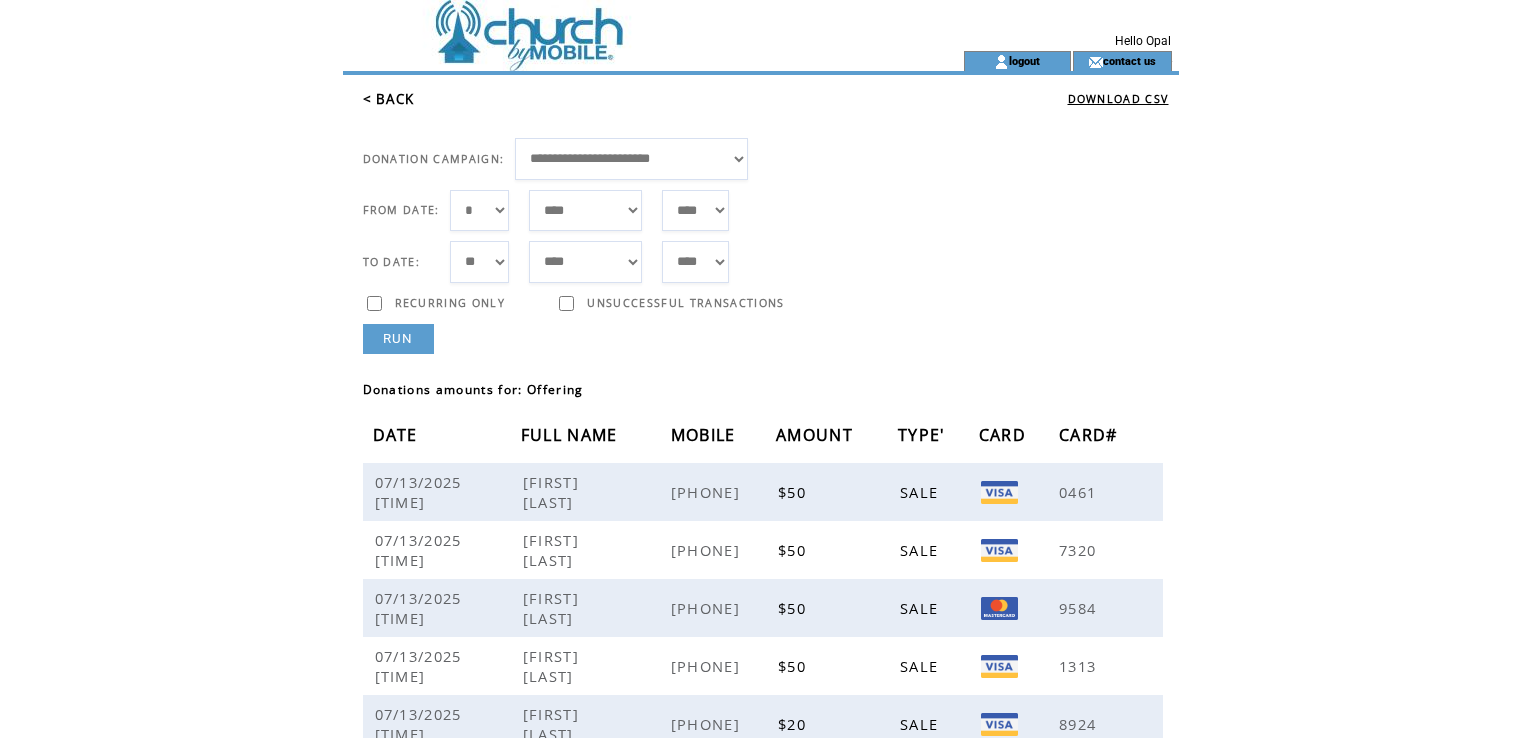 scroll, scrollTop: 0, scrollLeft: 0, axis: both 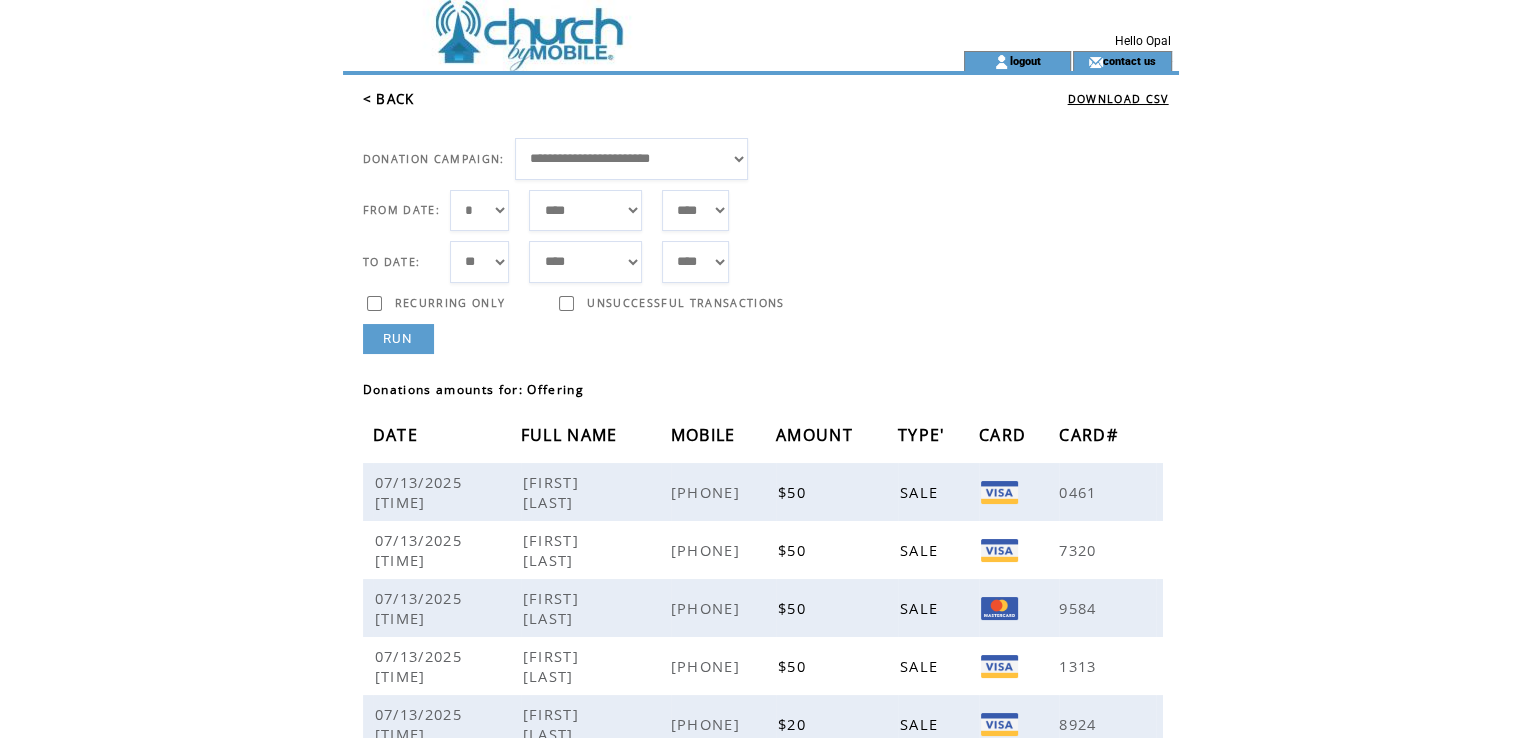 click on "RUN" at bounding box center (398, 339) 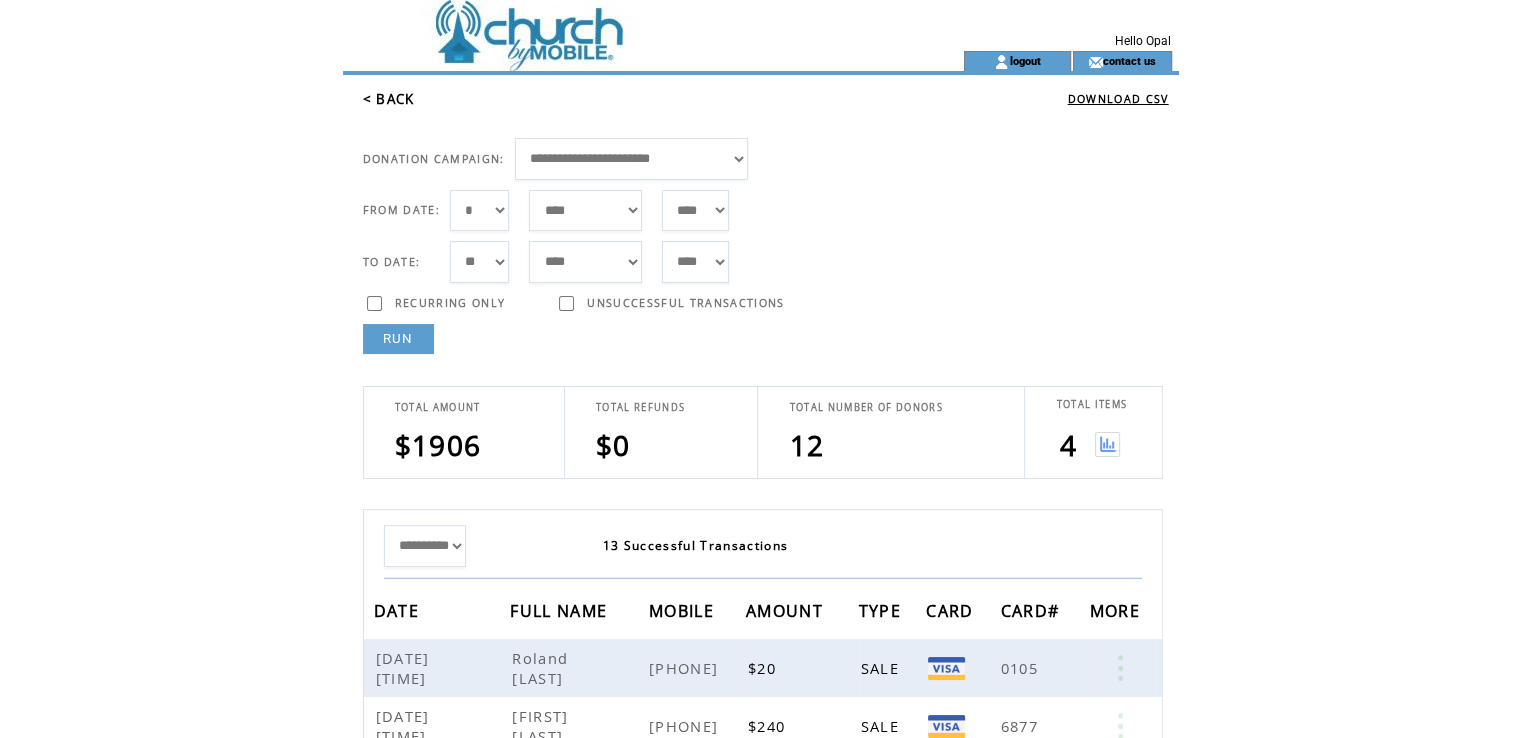 click at bounding box center [1107, 444] 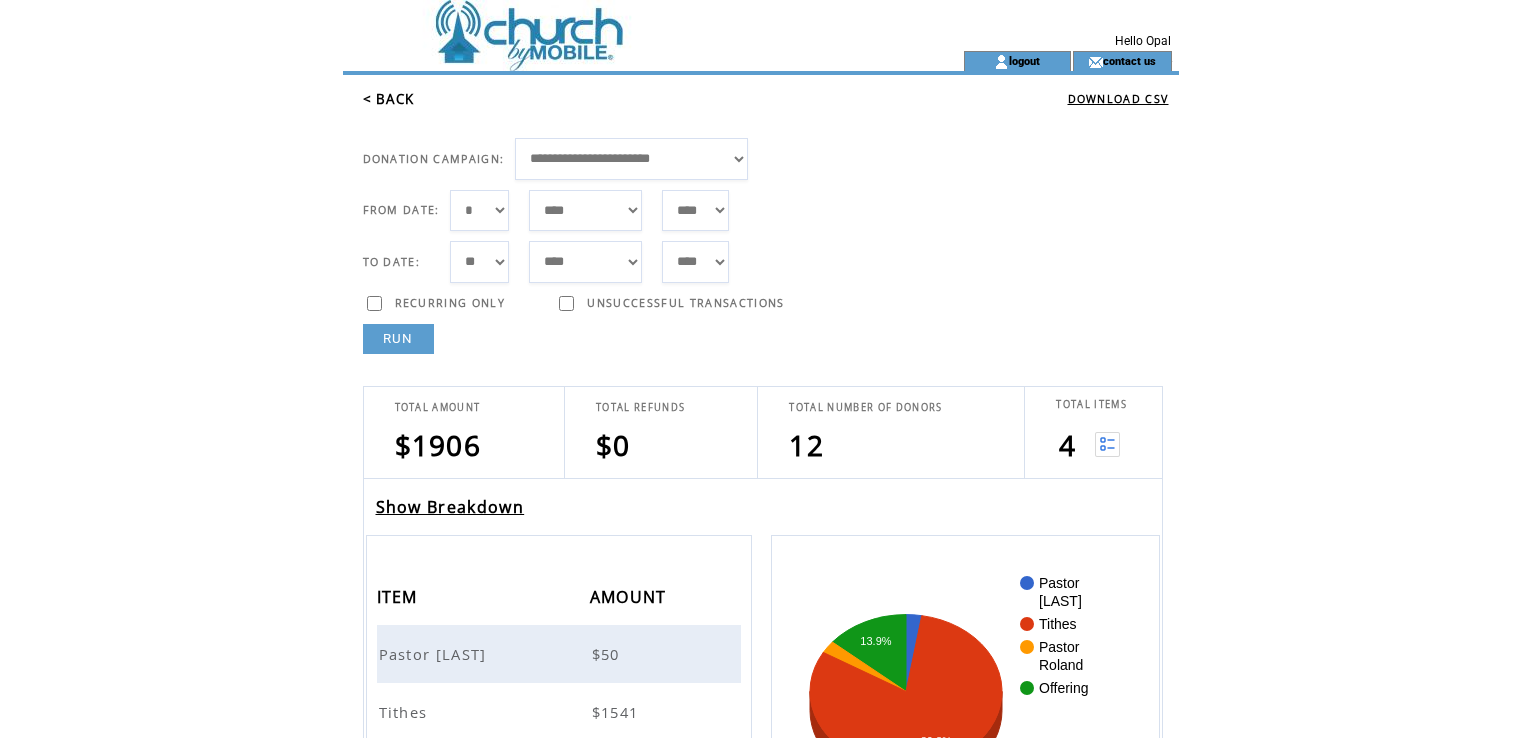 scroll, scrollTop: 0, scrollLeft: 0, axis: both 